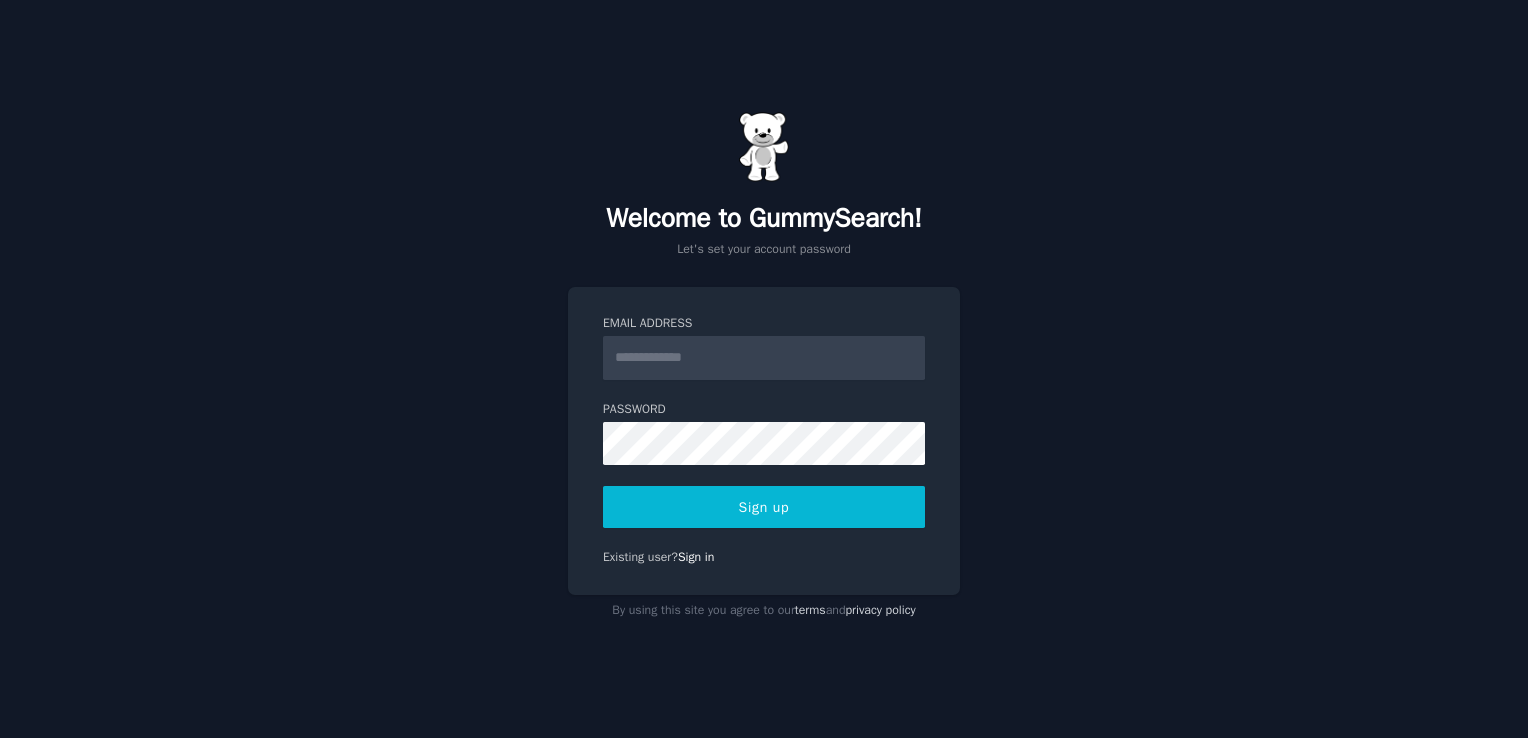 scroll, scrollTop: 0, scrollLeft: 0, axis: both 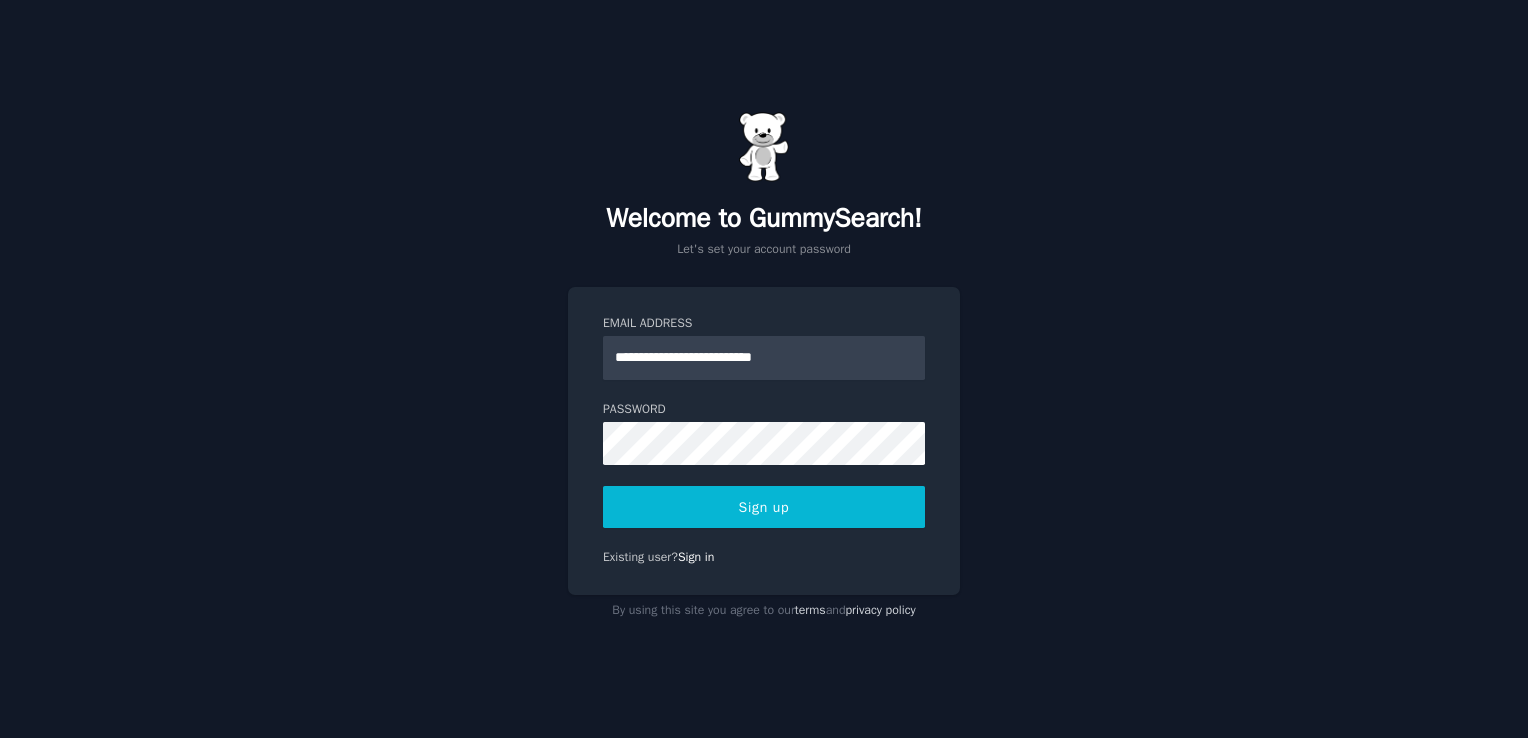 click on "Sign up" at bounding box center (764, 507) 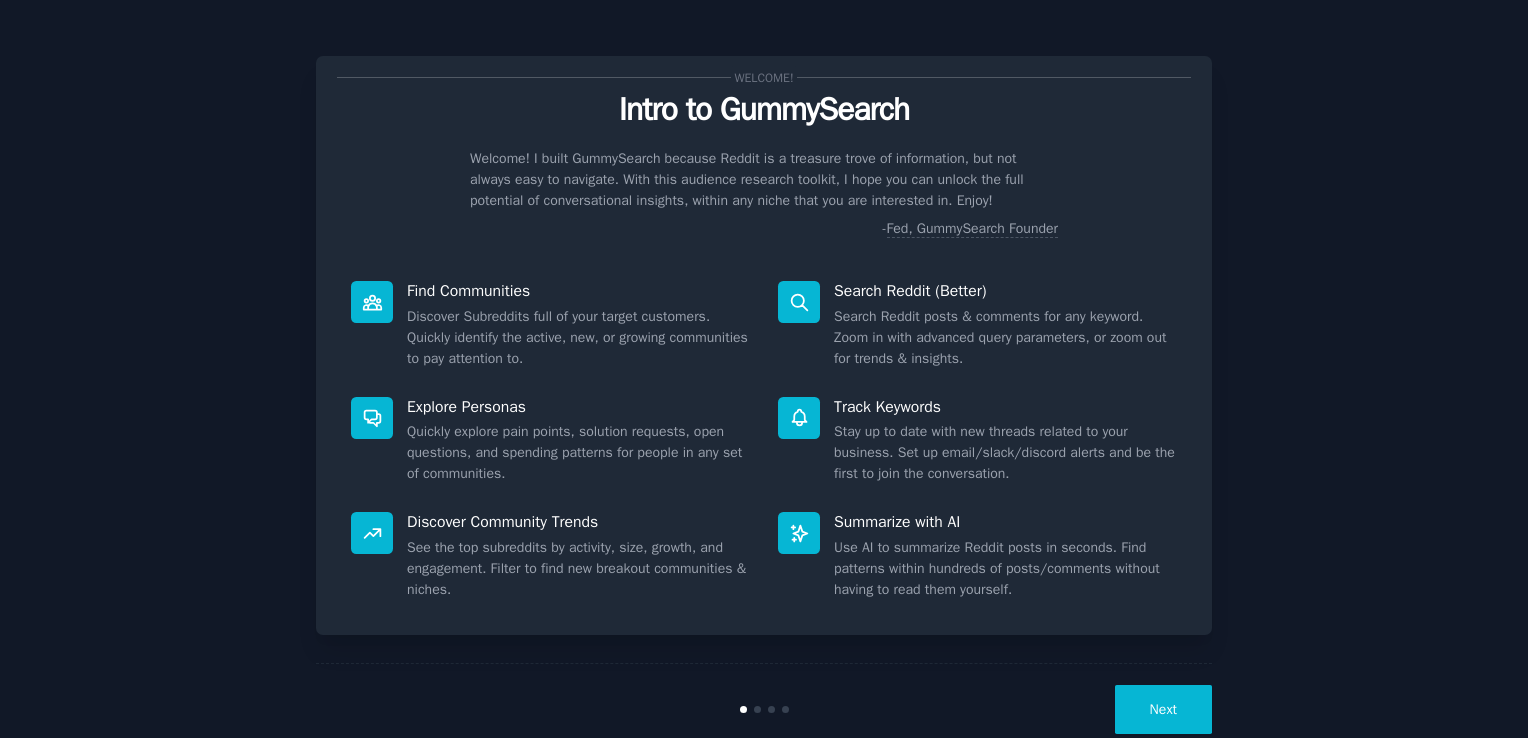 scroll, scrollTop: 0, scrollLeft: 0, axis: both 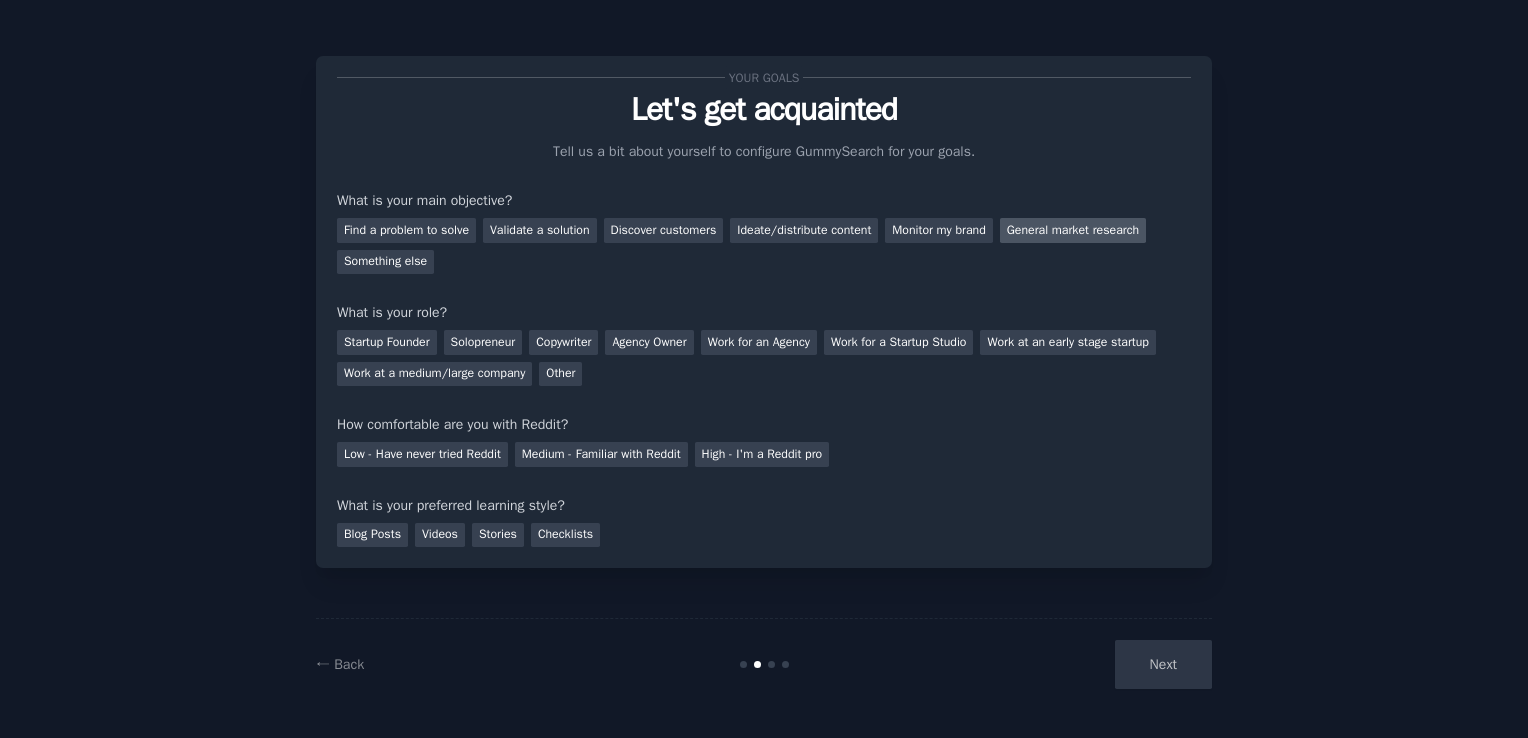 click on "General market research" at bounding box center (1073, 230) 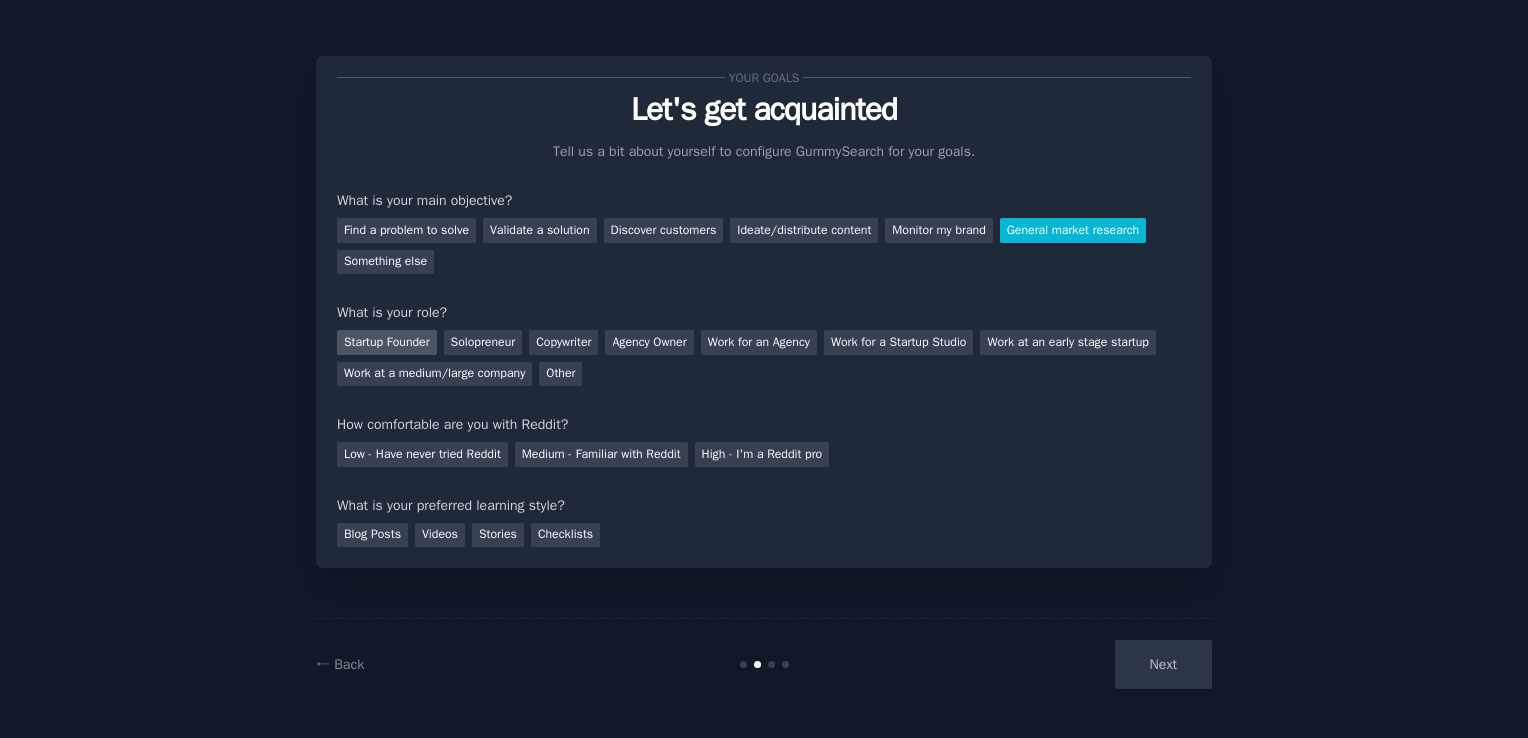 click on "Startup Founder" at bounding box center (387, 342) 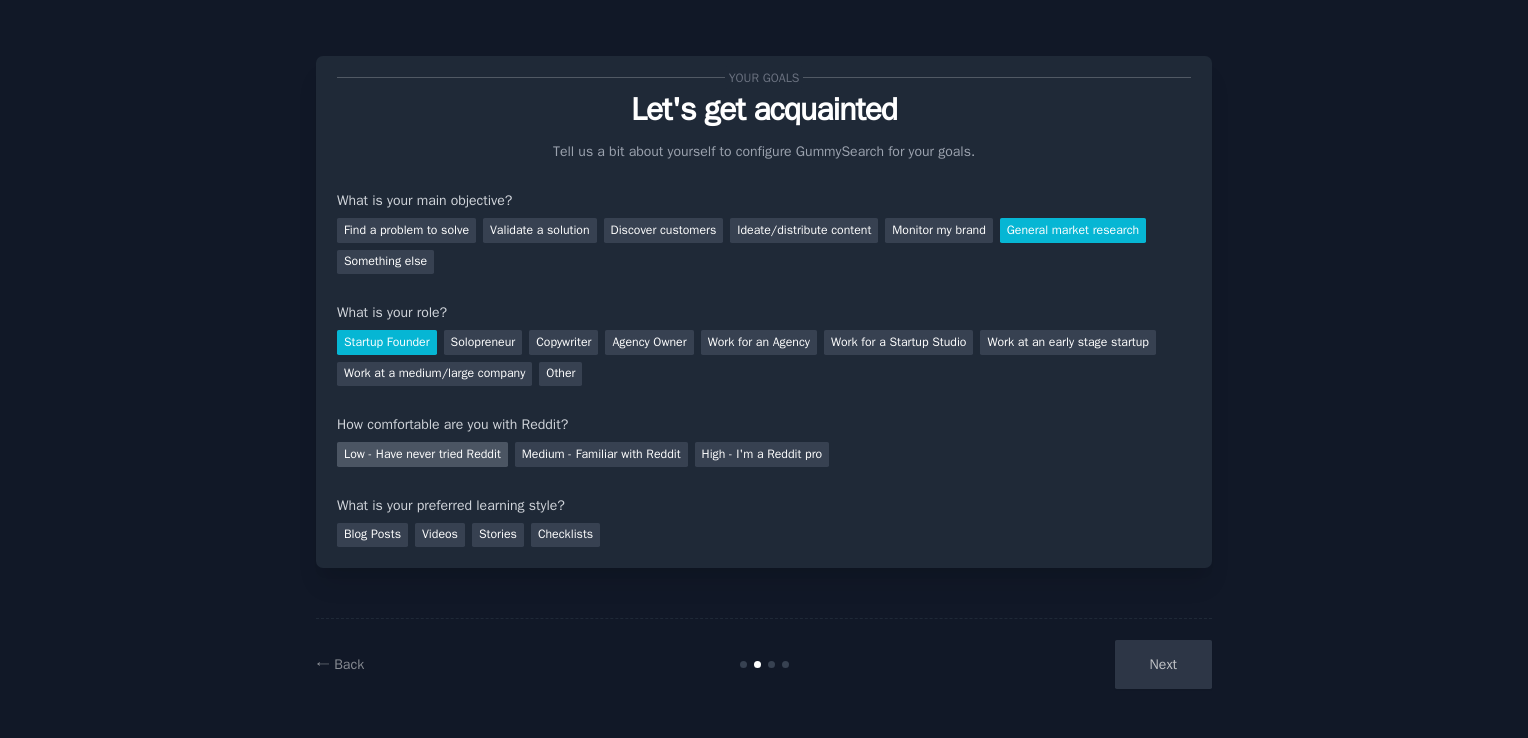 click on "Low - Have never tried Reddit" at bounding box center [422, 454] 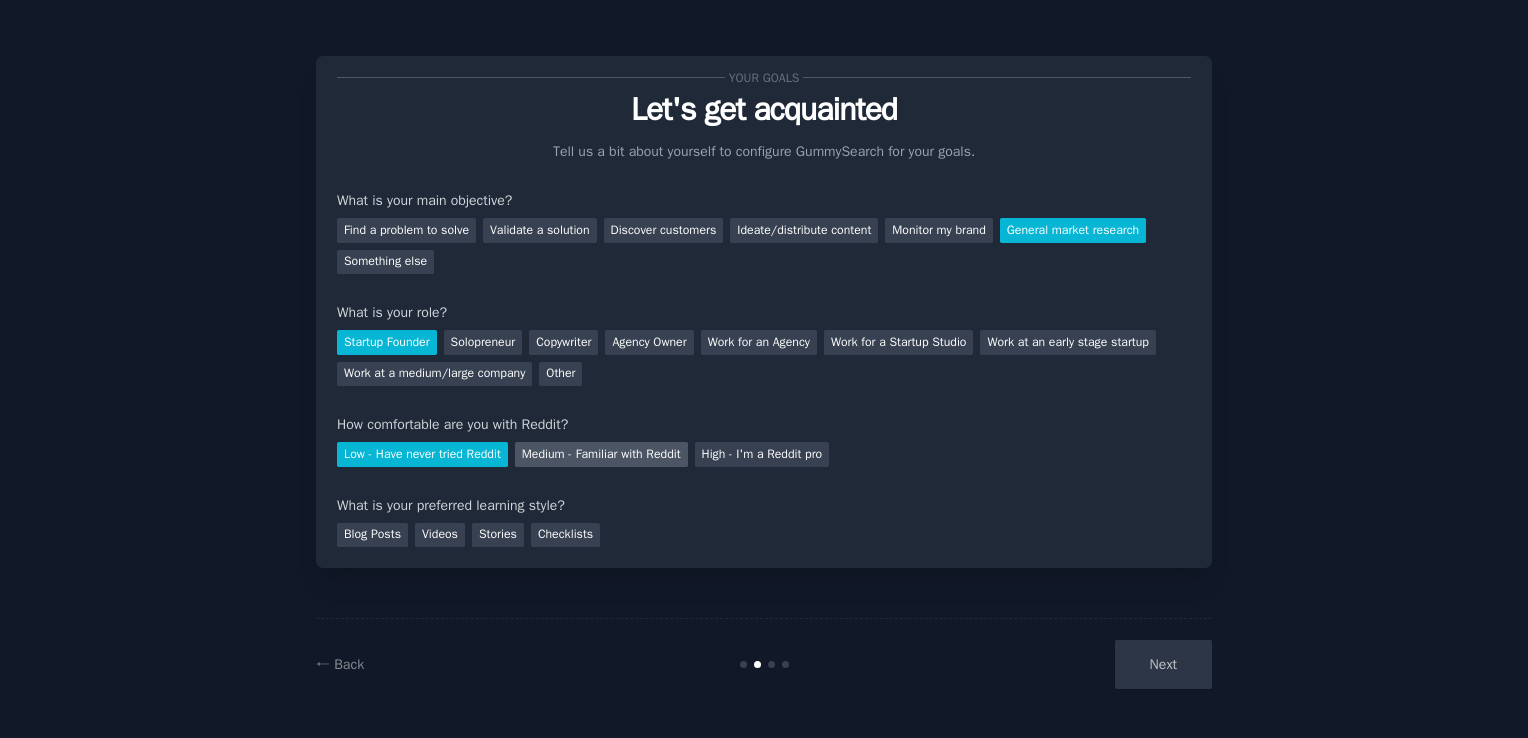 click on "Medium - Familiar with Reddit" at bounding box center (601, 454) 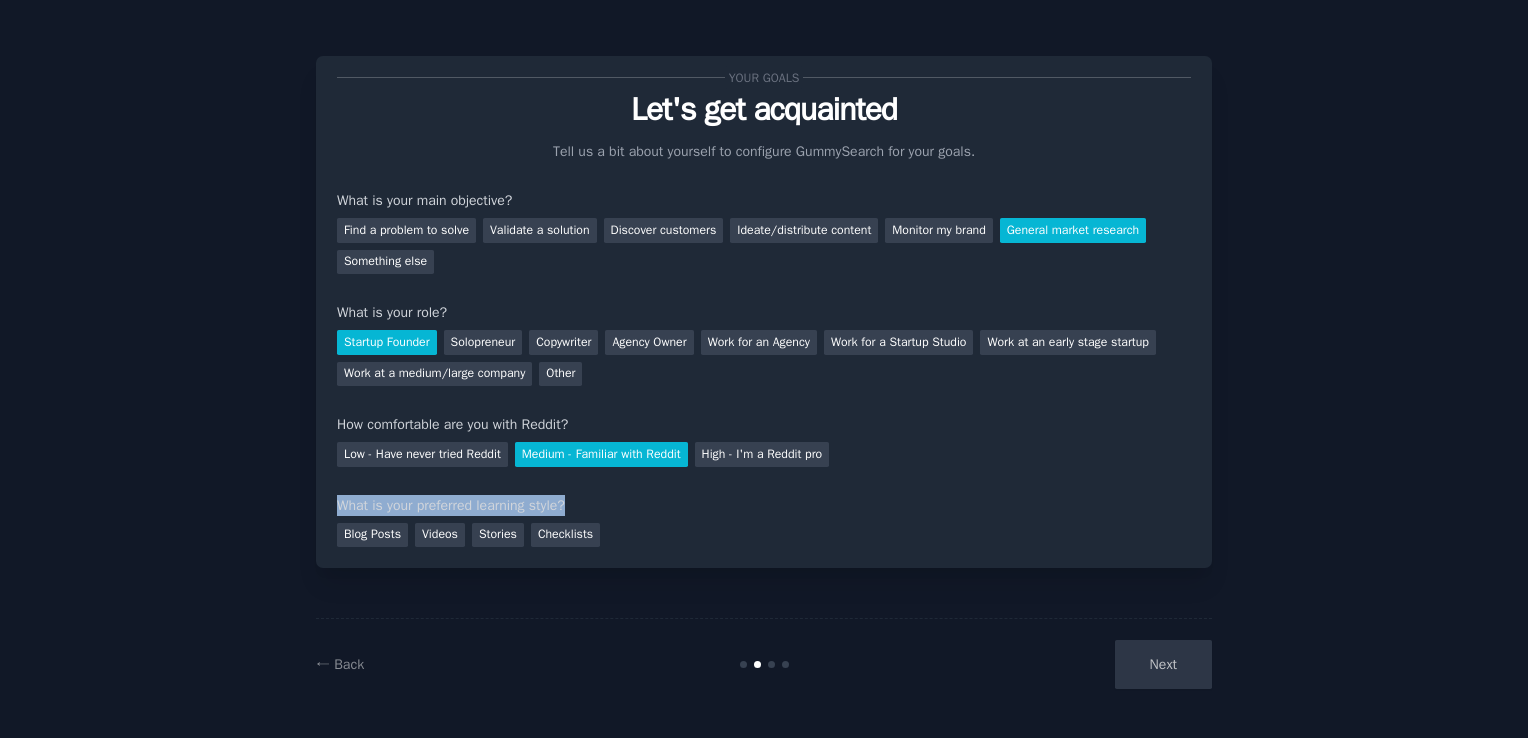 drag, startPoint x: 337, startPoint y: 500, endPoint x: 582, endPoint y: 493, distance: 245.09998 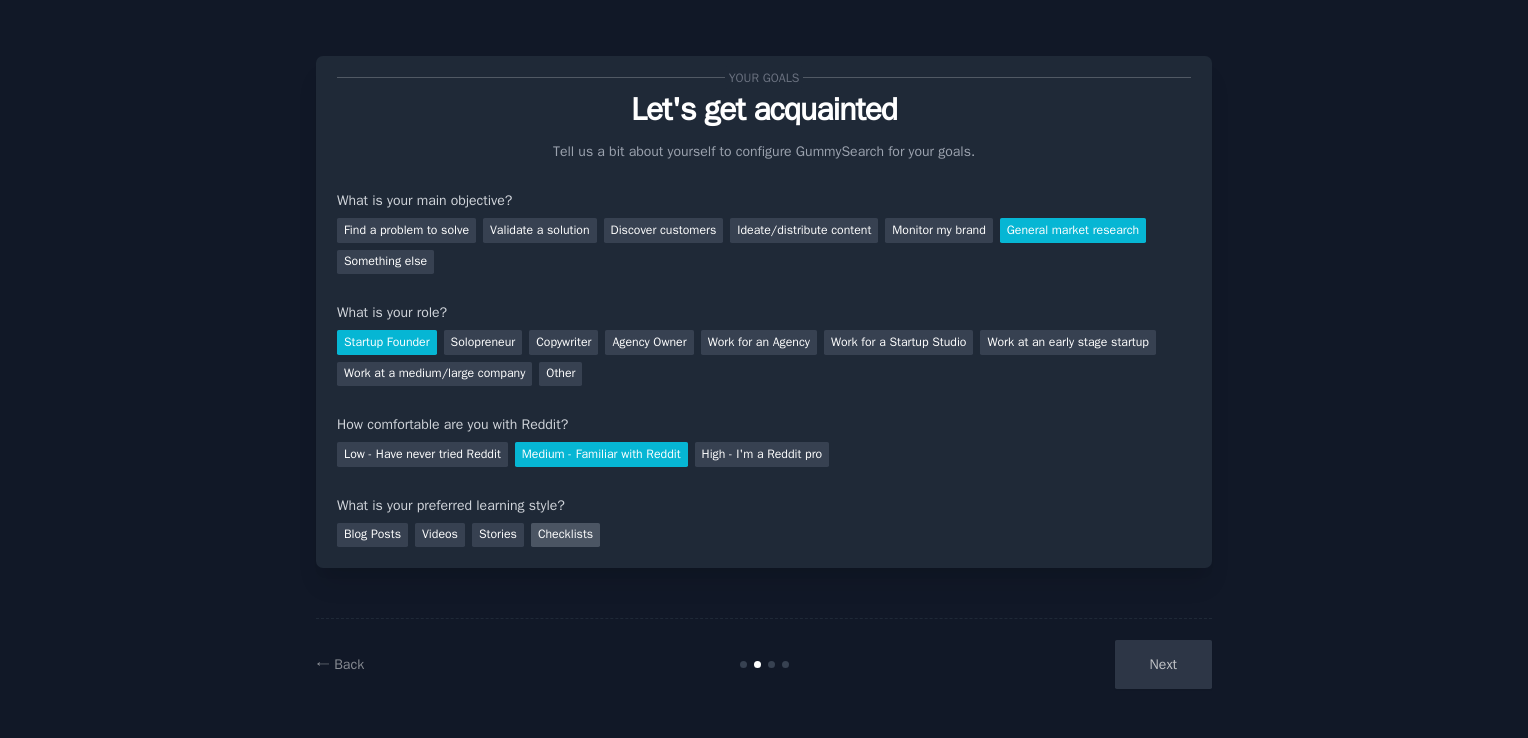 click on "Checklists" at bounding box center [565, 535] 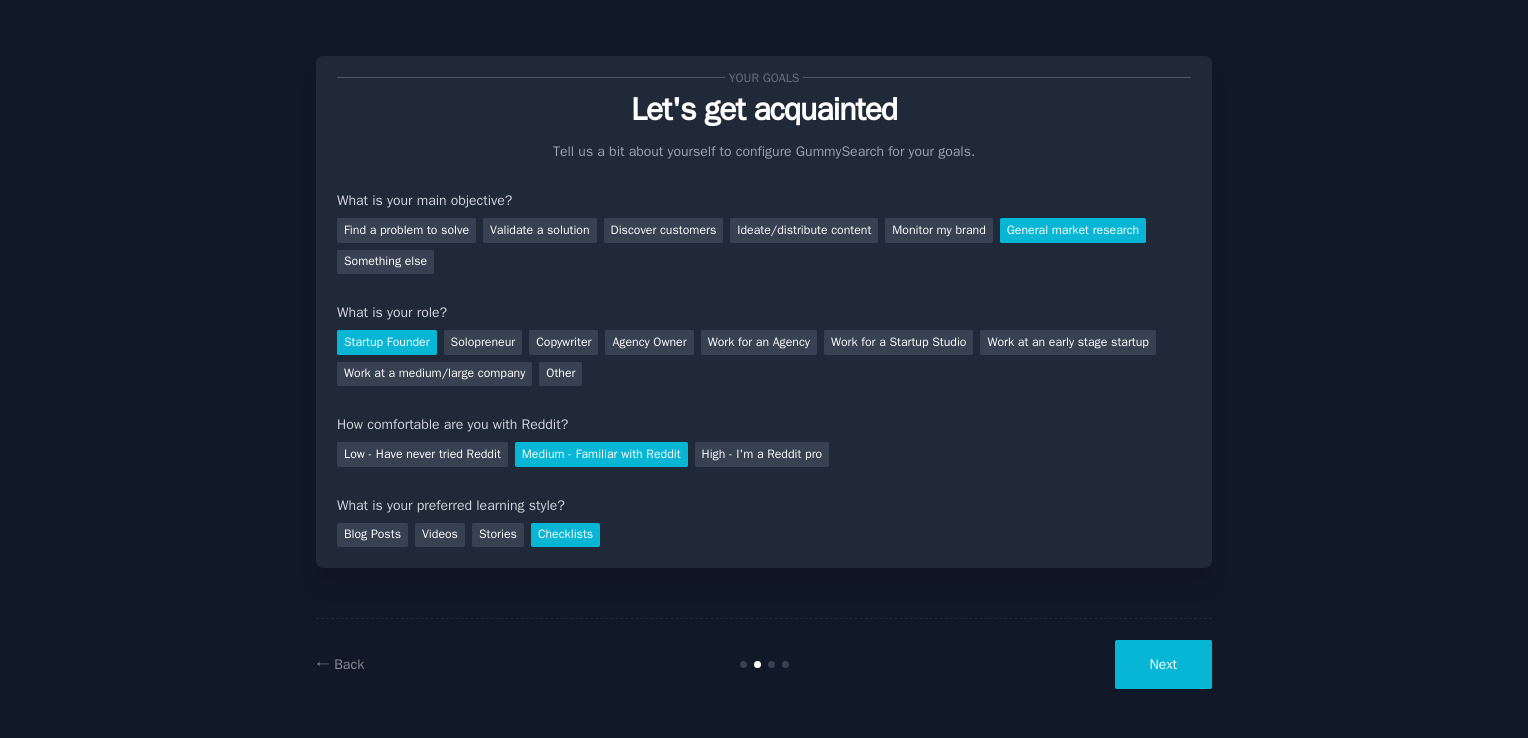 click on "Next" at bounding box center [1163, 664] 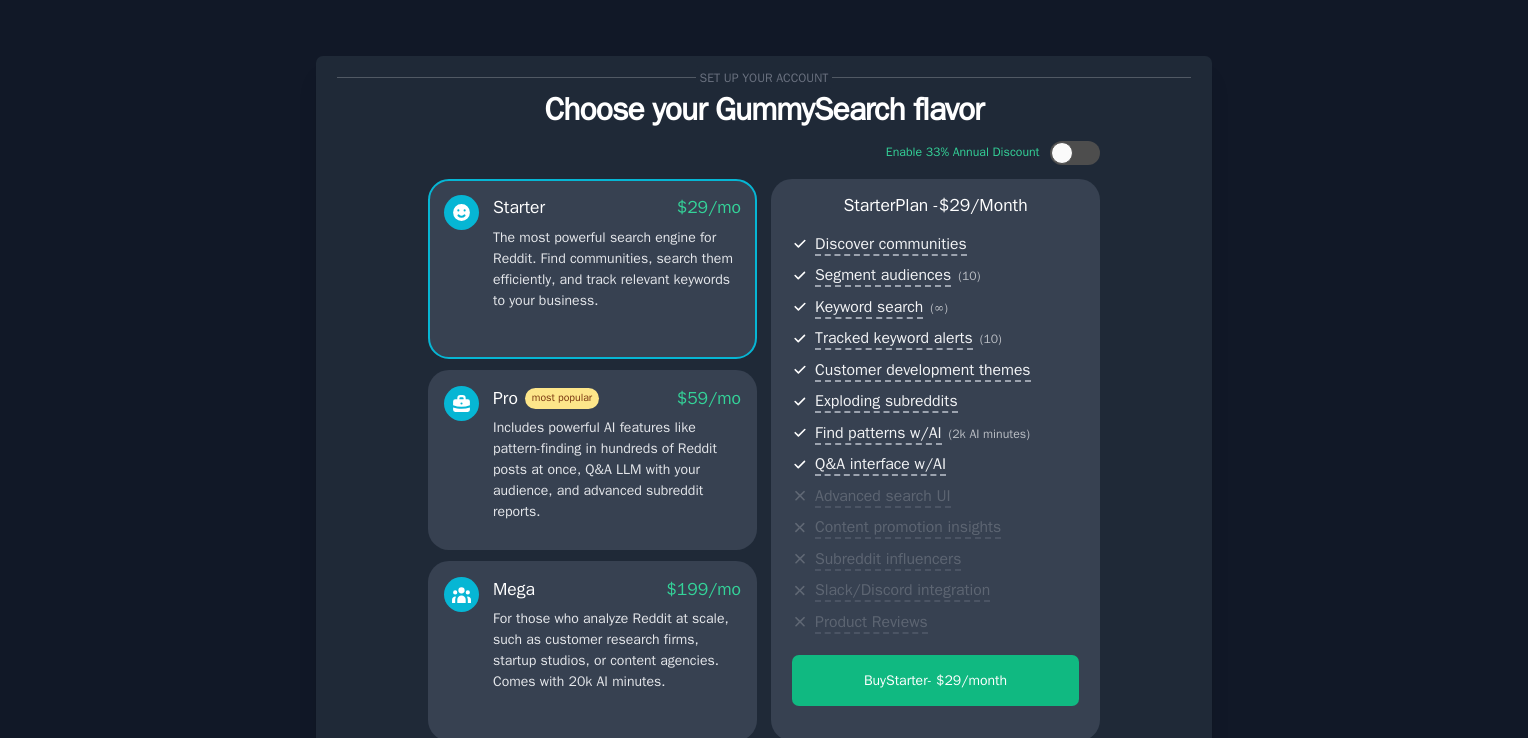 click on "Includes powerful AI features like pattern-finding in hundreds of Reddit posts at once, Q&A LLM with your audience, and advanced subreddit reports." at bounding box center [617, 469] 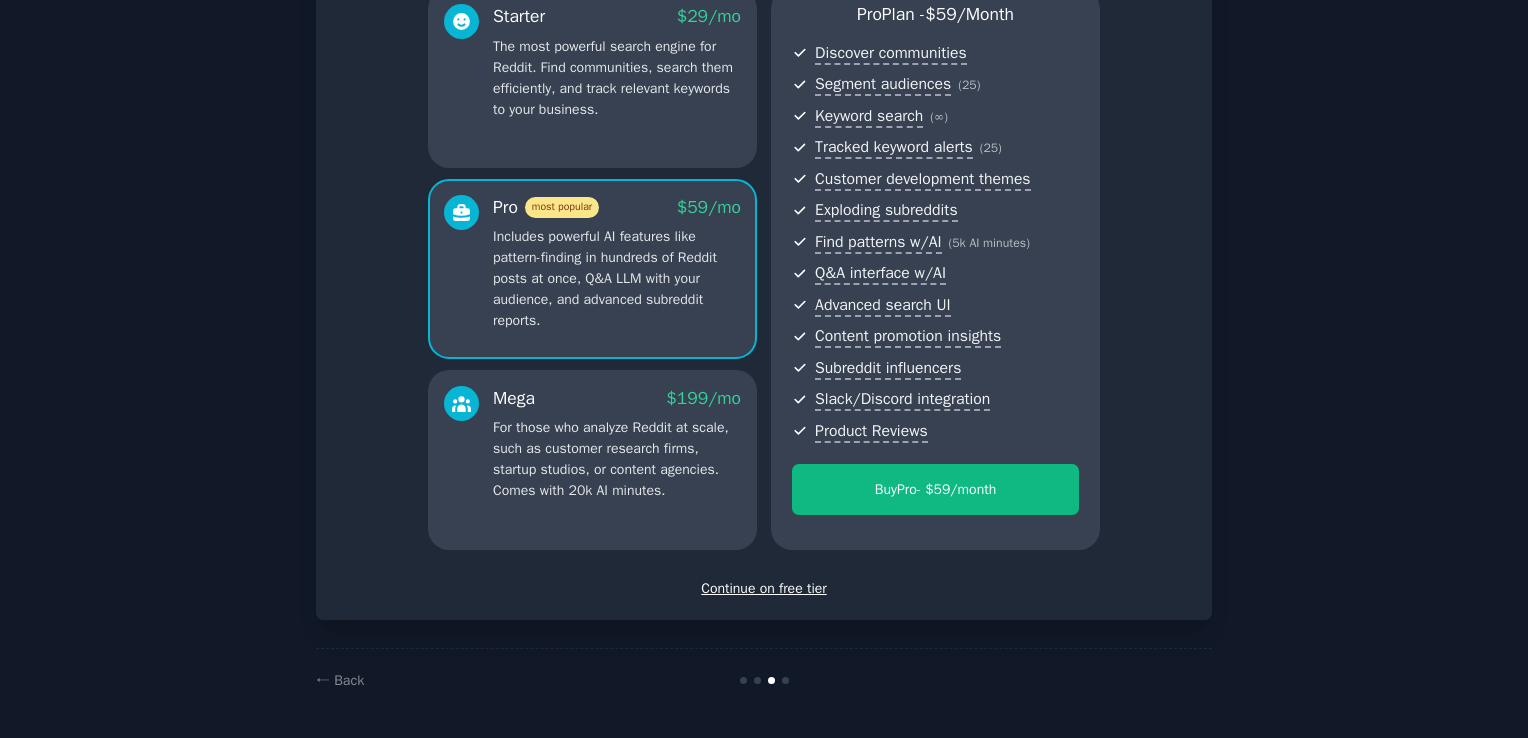 scroll, scrollTop: 192, scrollLeft: 0, axis: vertical 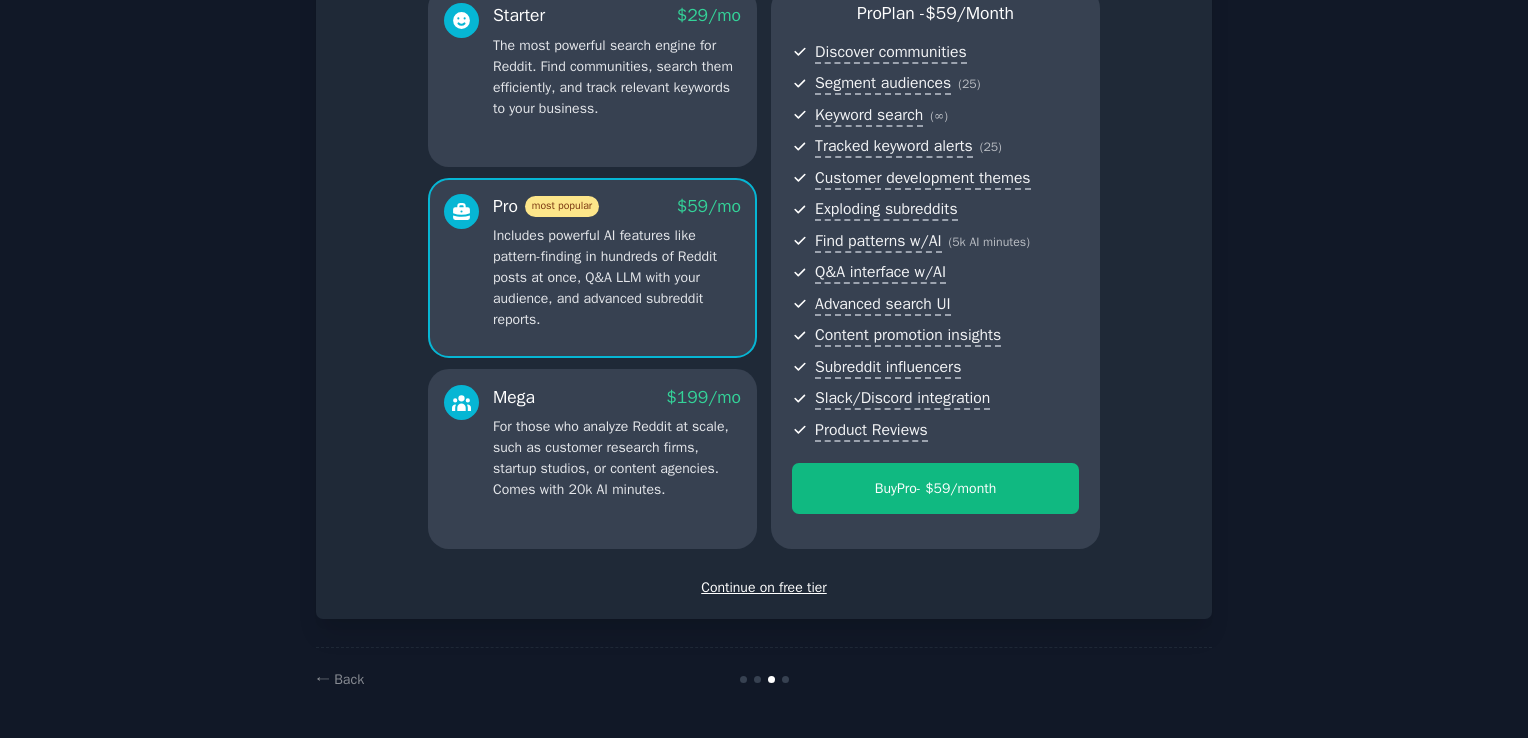 click on "Continue on free tier" at bounding box center (764, 587) 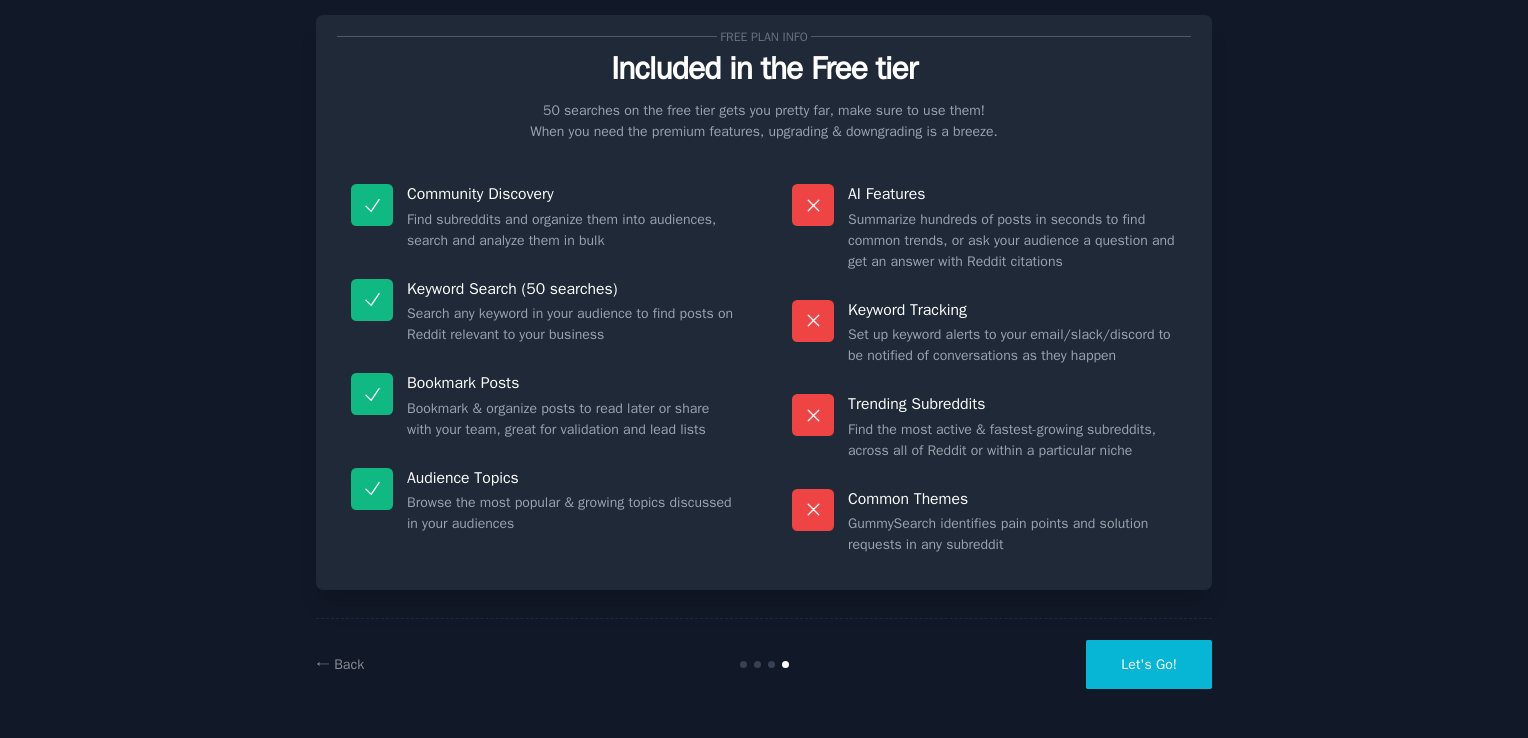 scroll, scrollTop: 40, scrollLeft: 0, axis: vertical 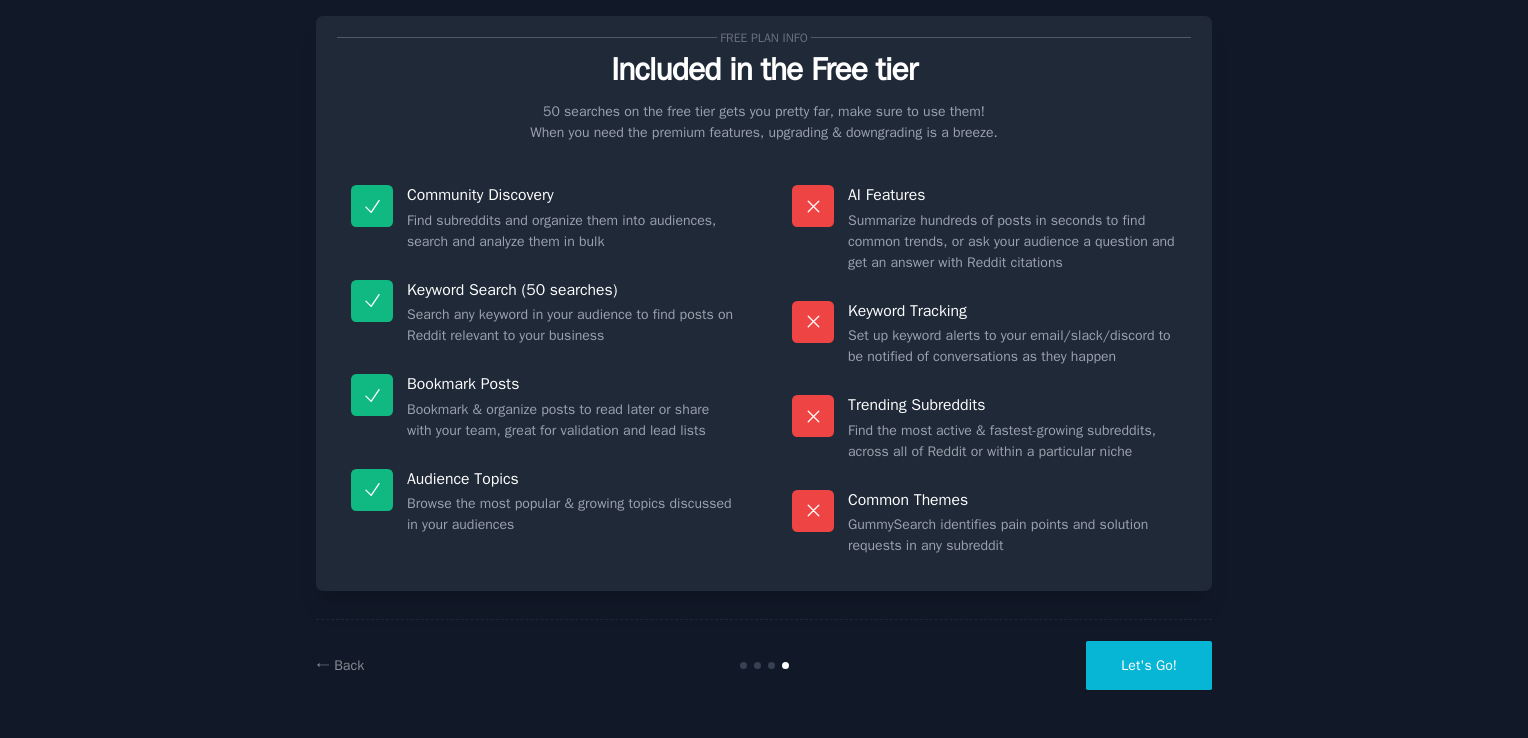 click on "← Back Let's Go!" at bounding box center [764, 665] 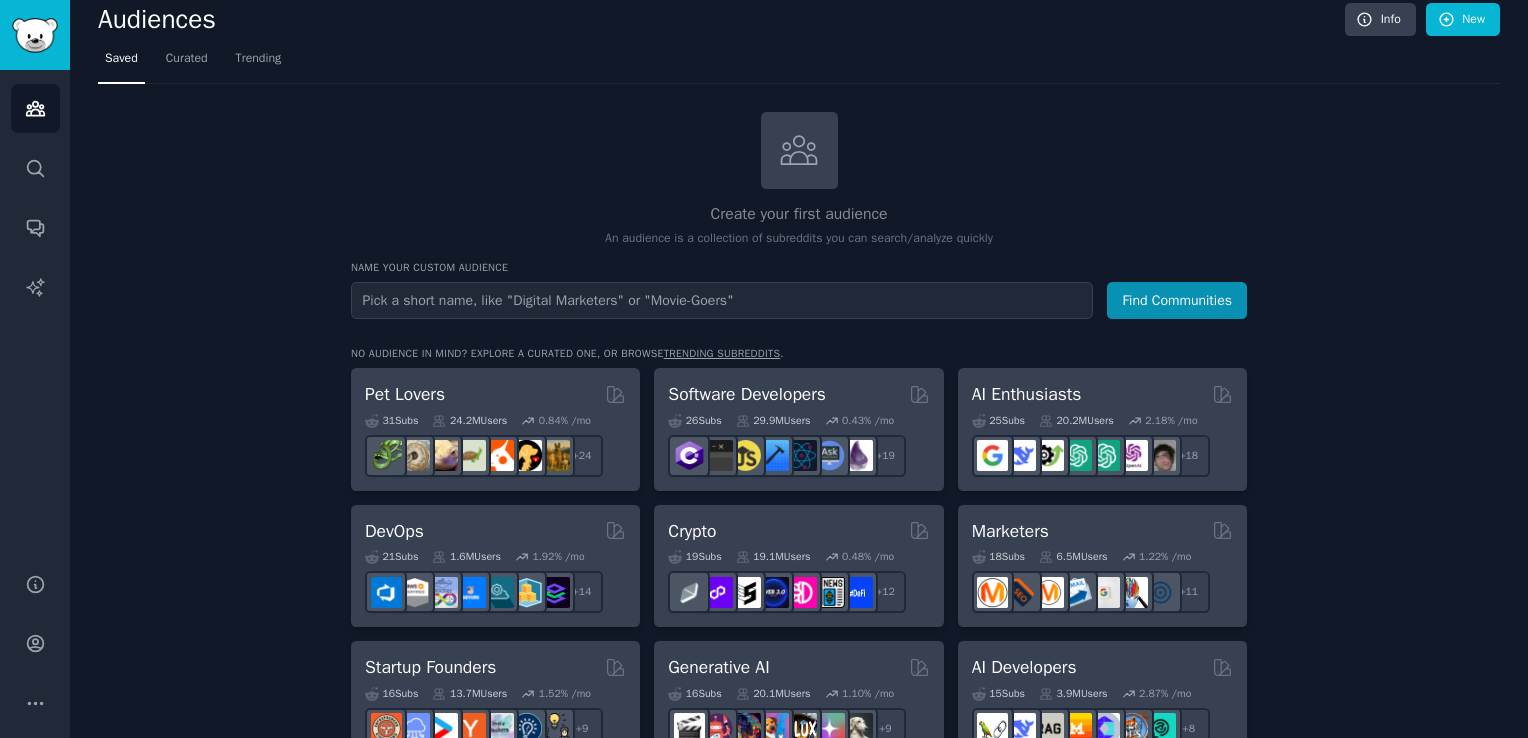 scroll, scrollTop: 0, scrollLeft: 0, axis: both 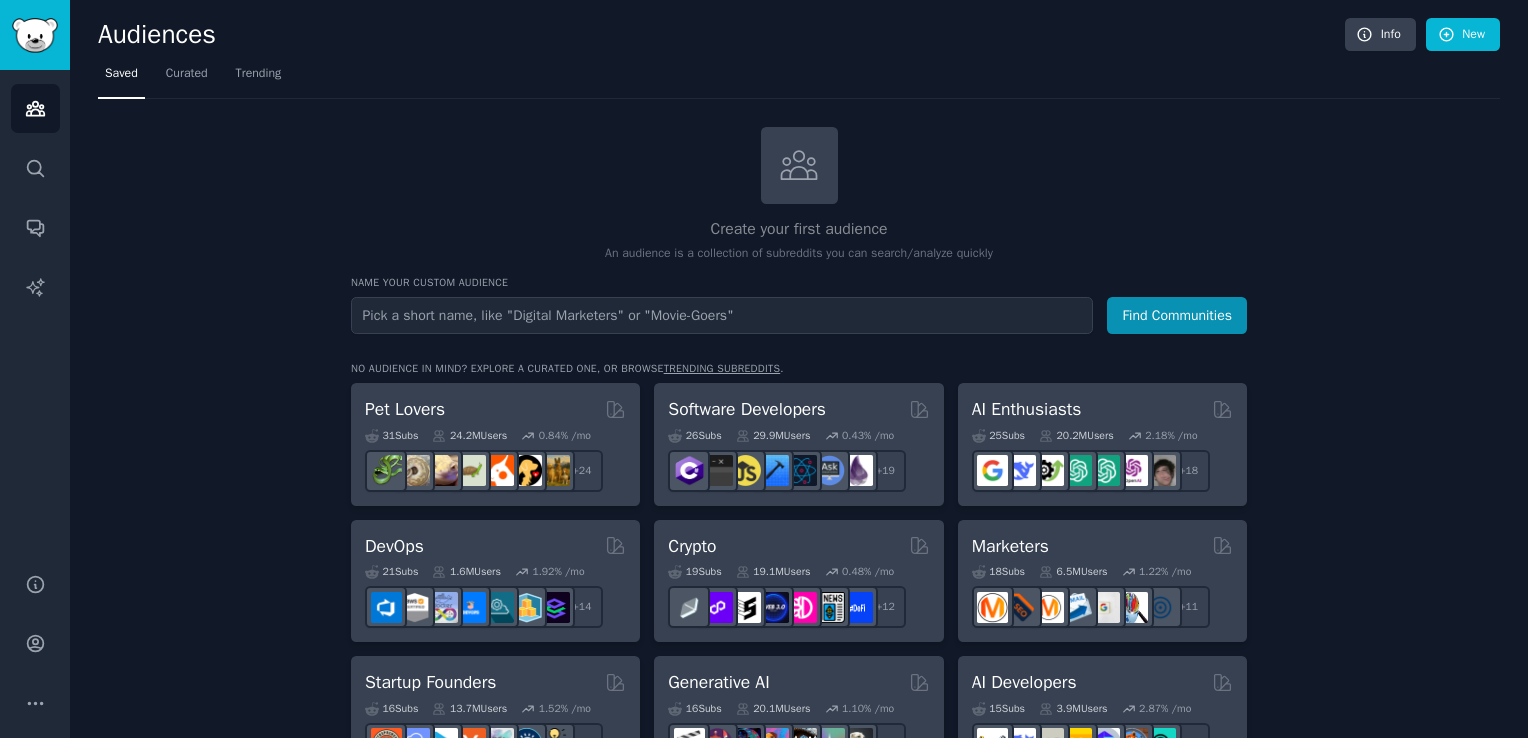 click 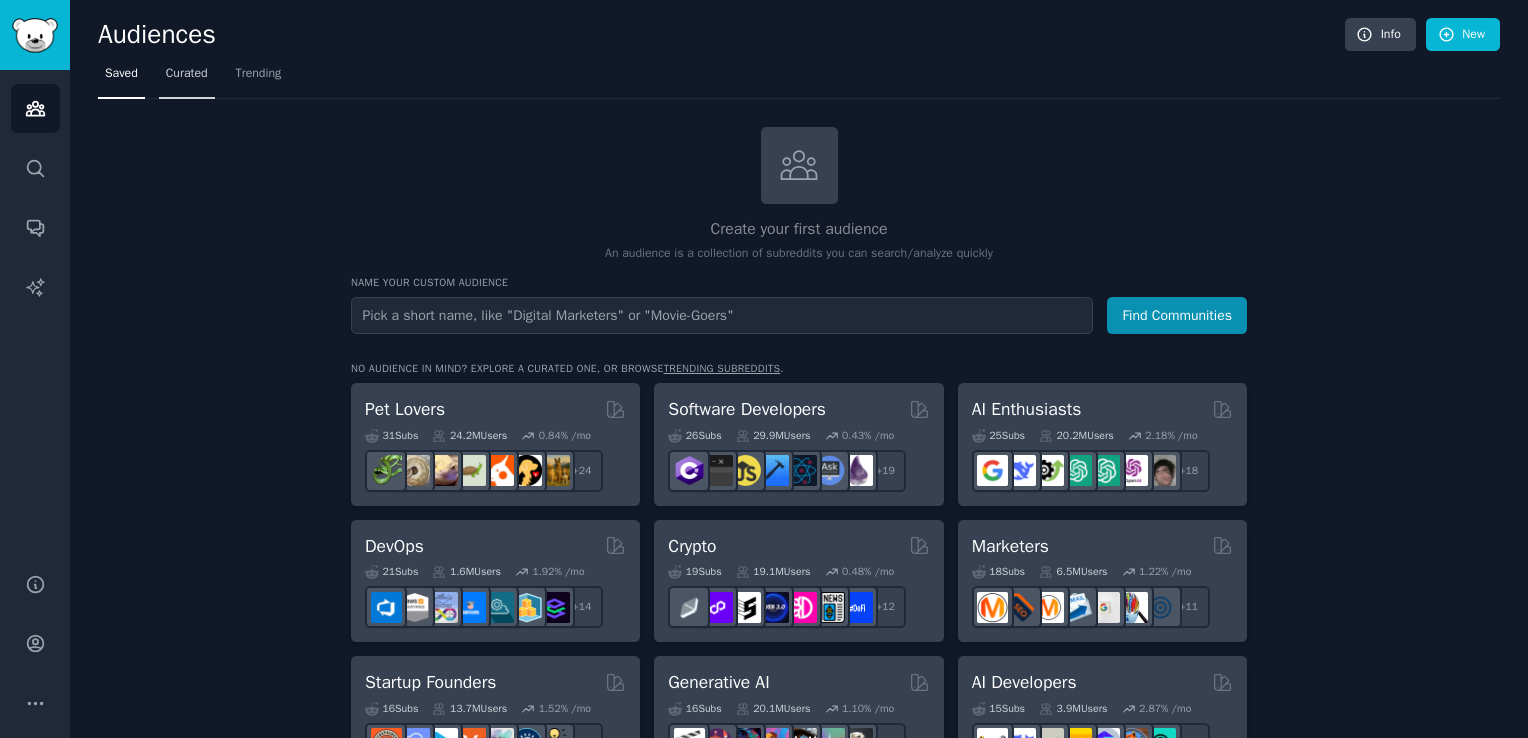click on "Curated" at bounding box center (187, 74) 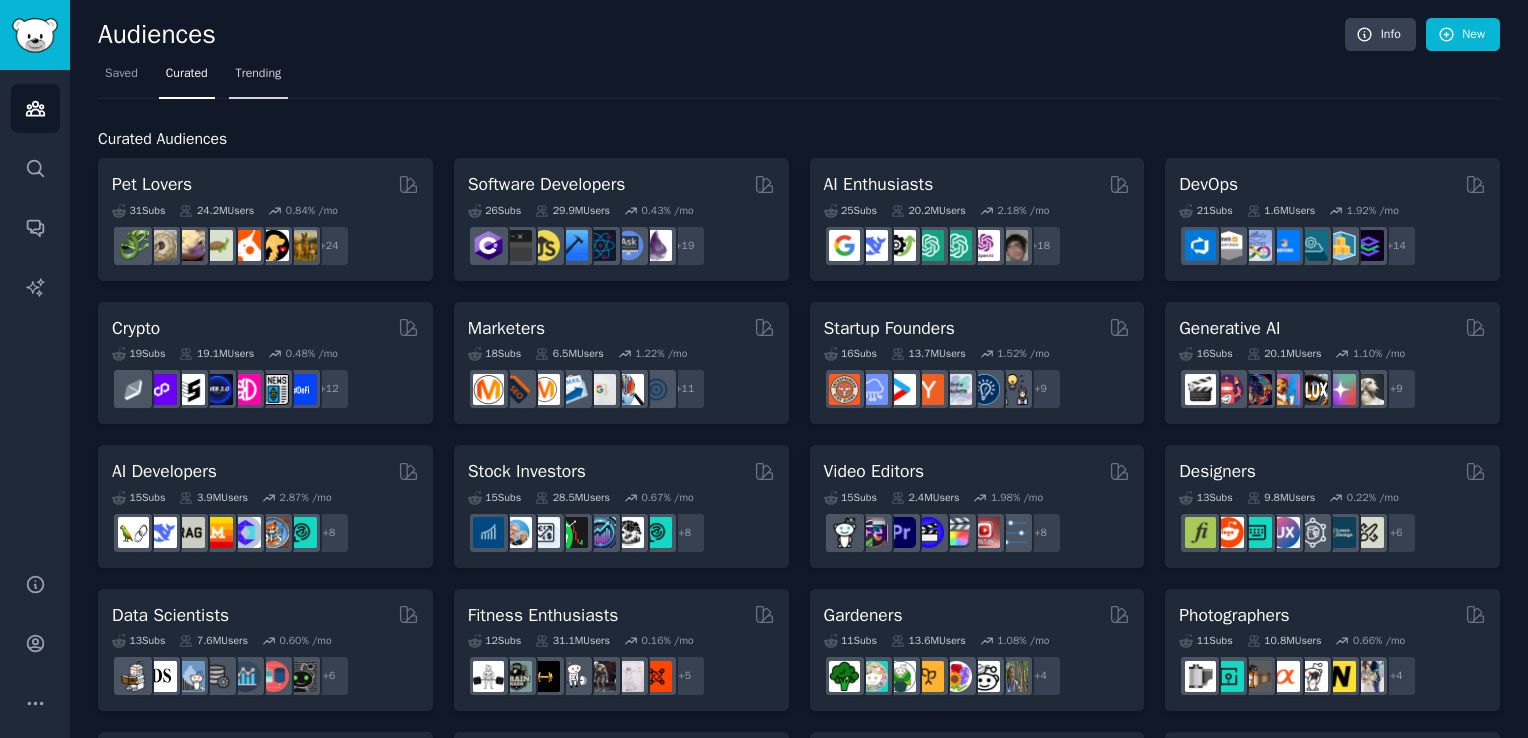 click on "Trending" at bounding box center (259, 78) 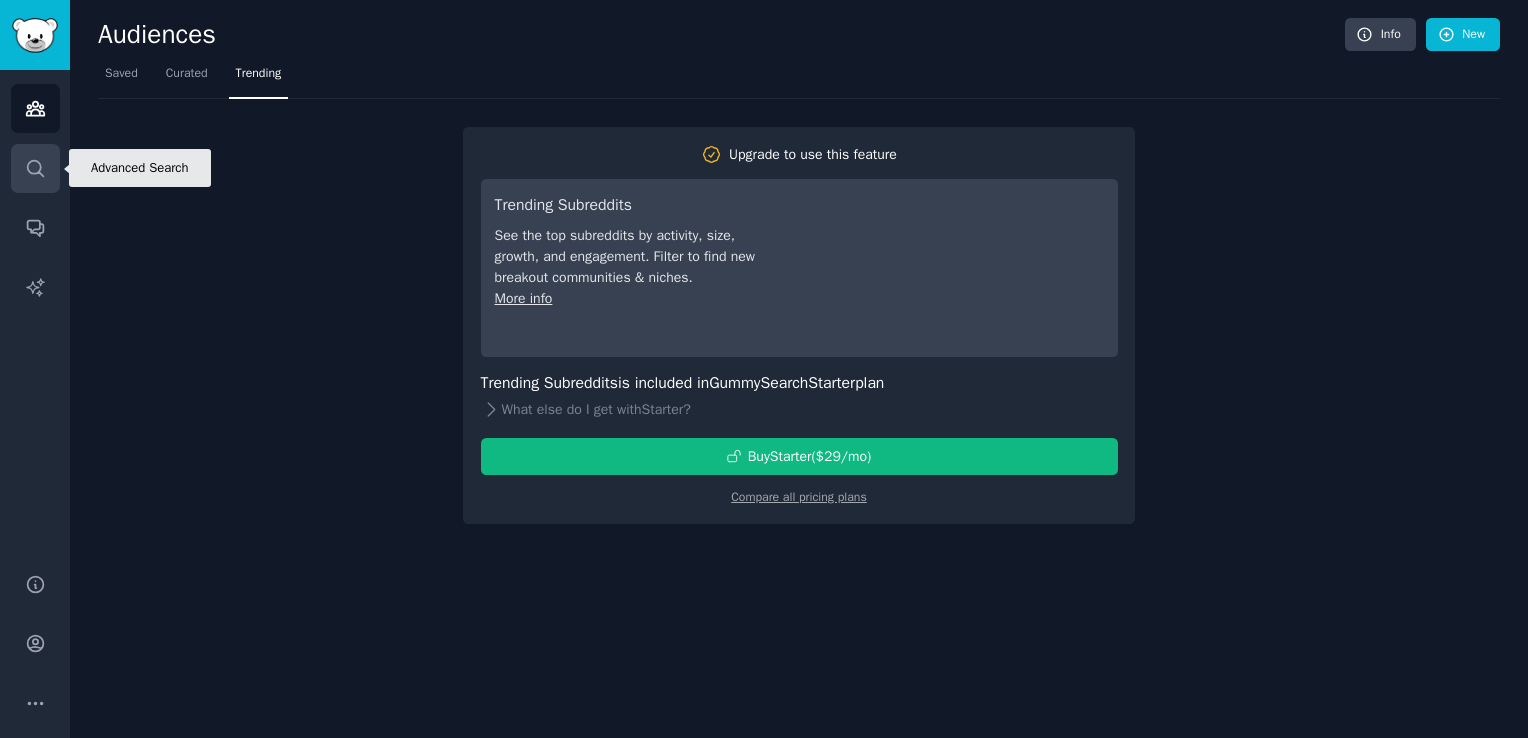 click 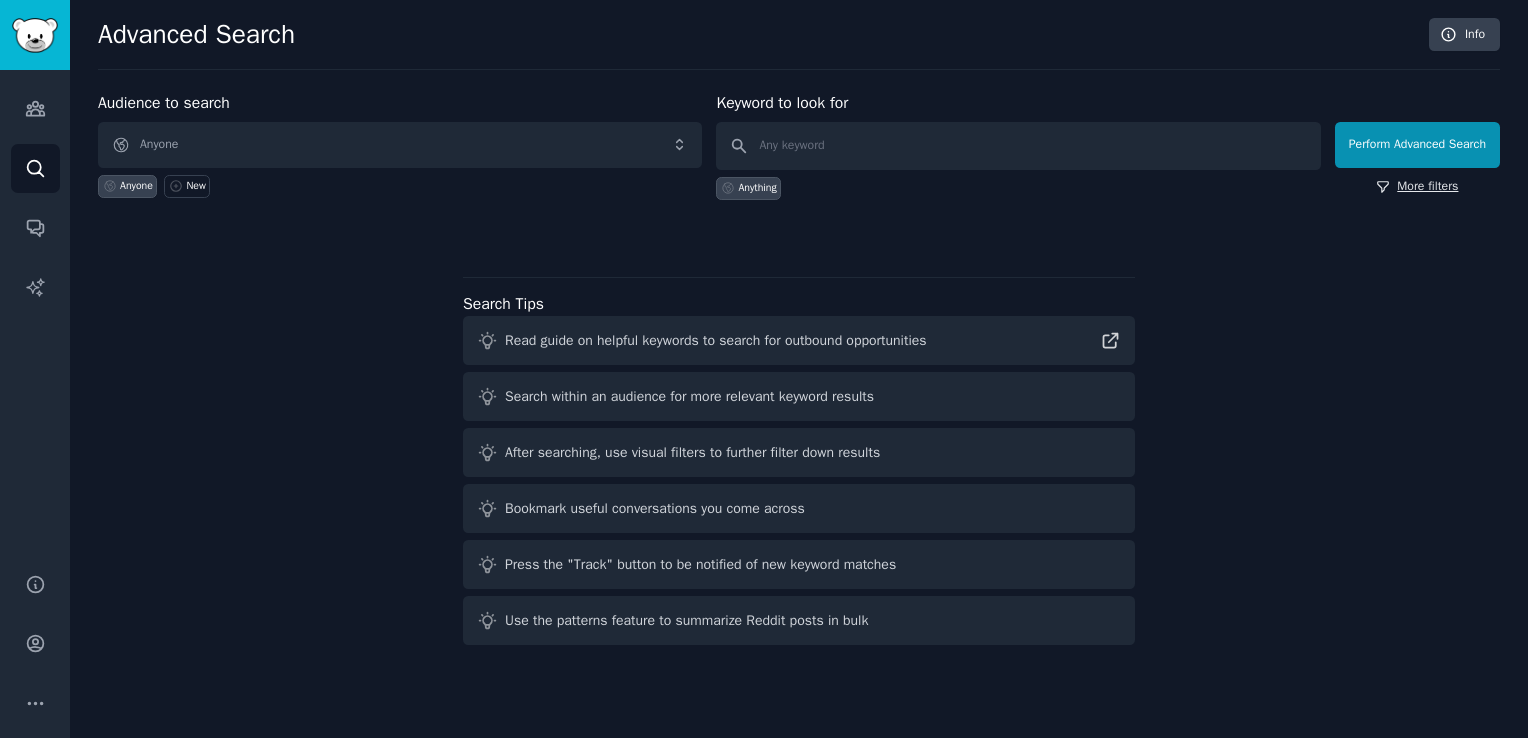 click on "More filters" at bounding box center (1417, 187) 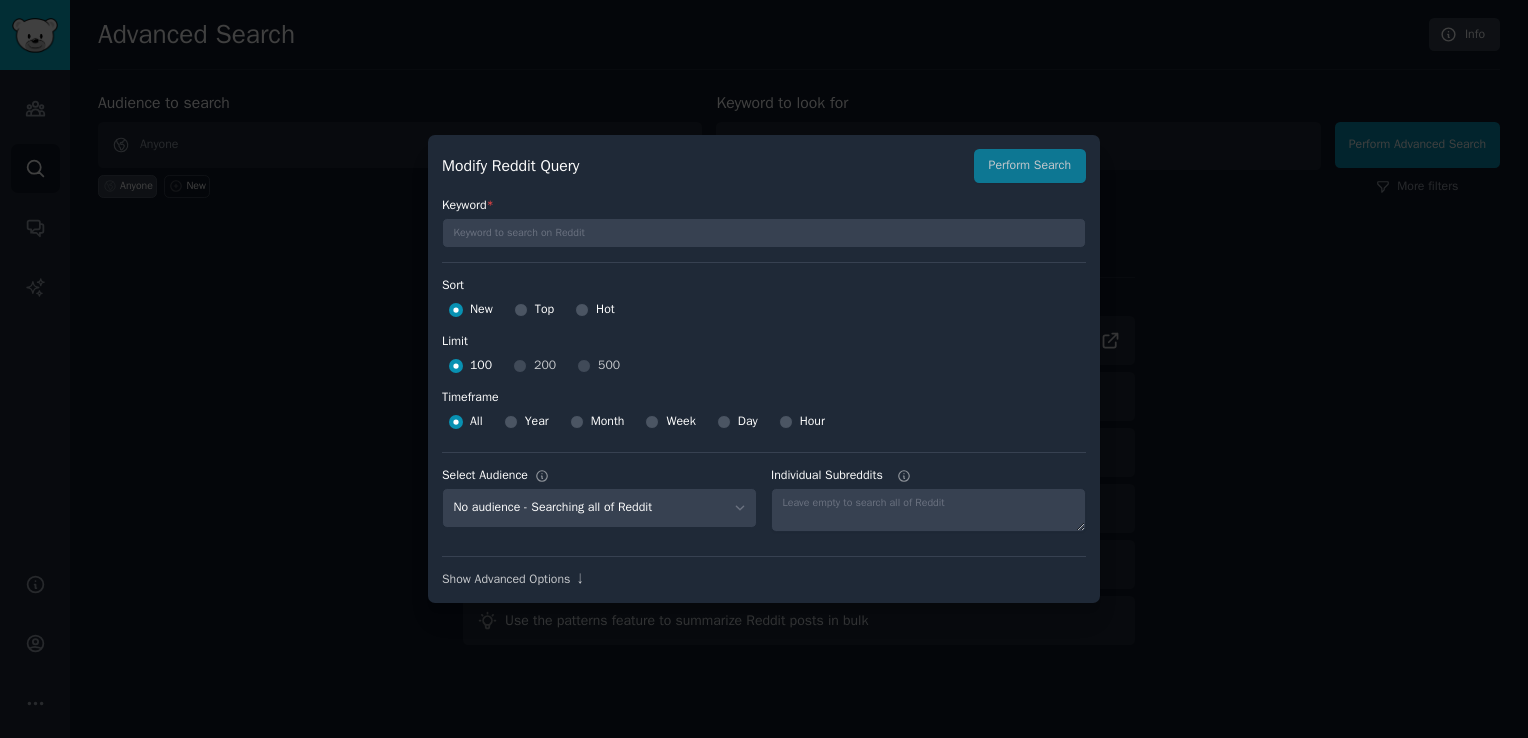 click at bounding box center (764, 369) 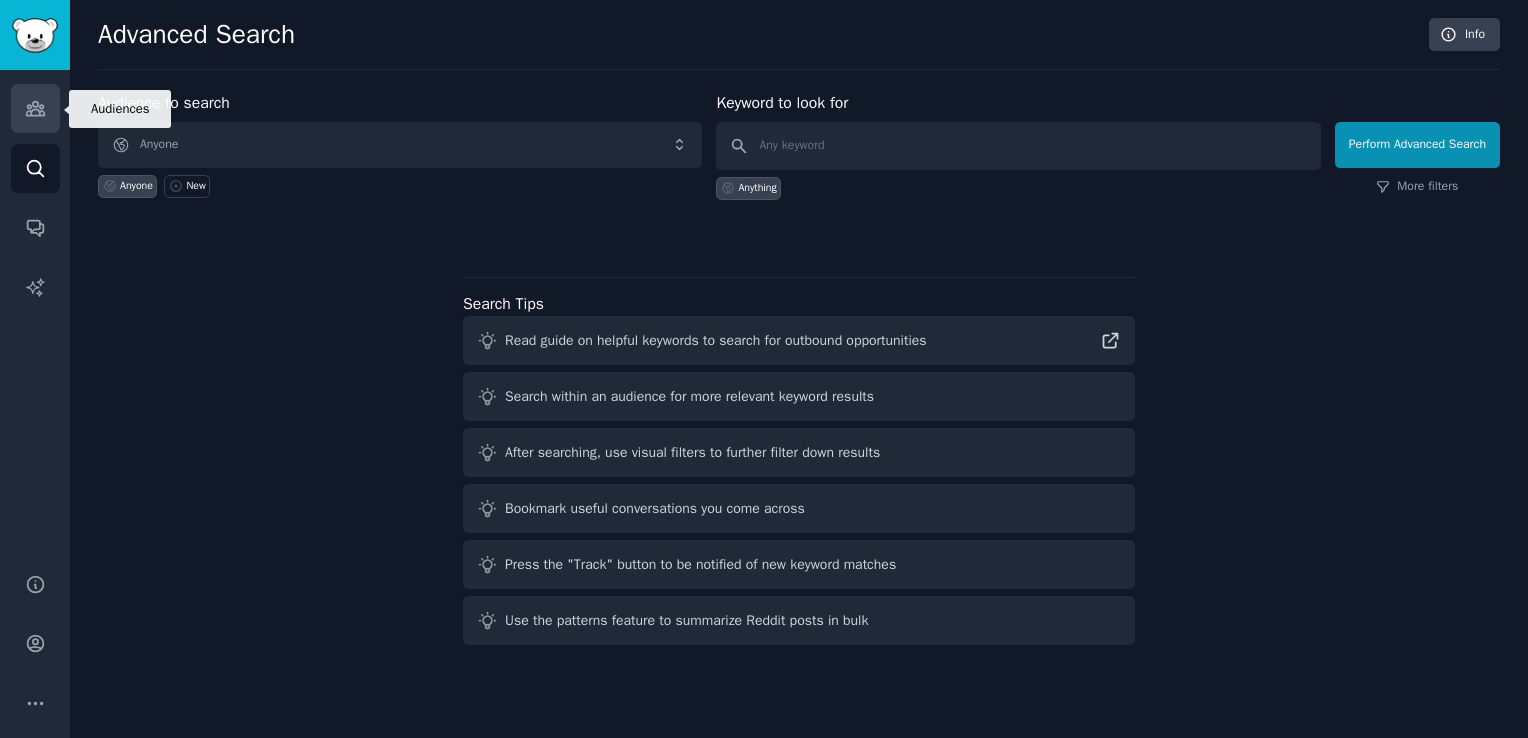 click 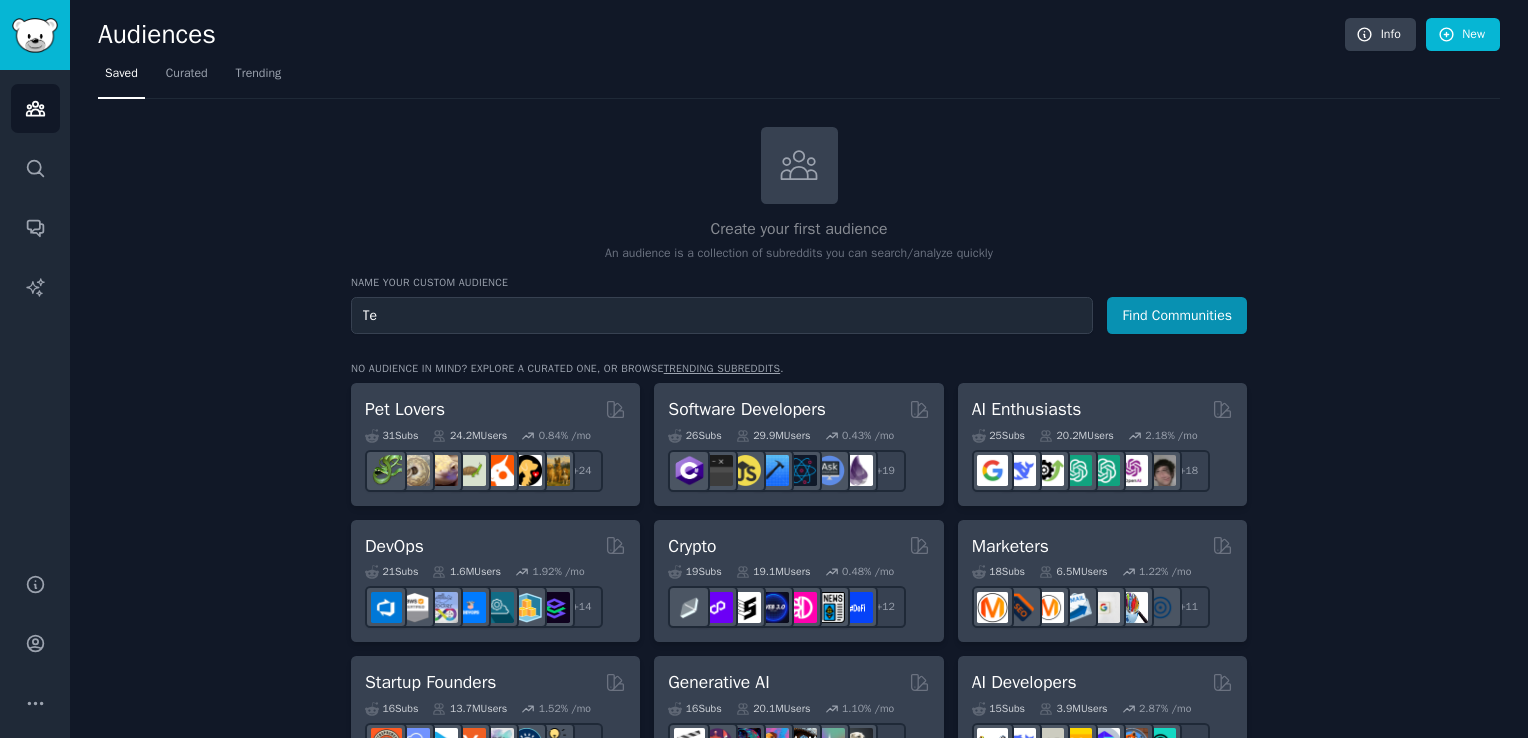 type on "T" 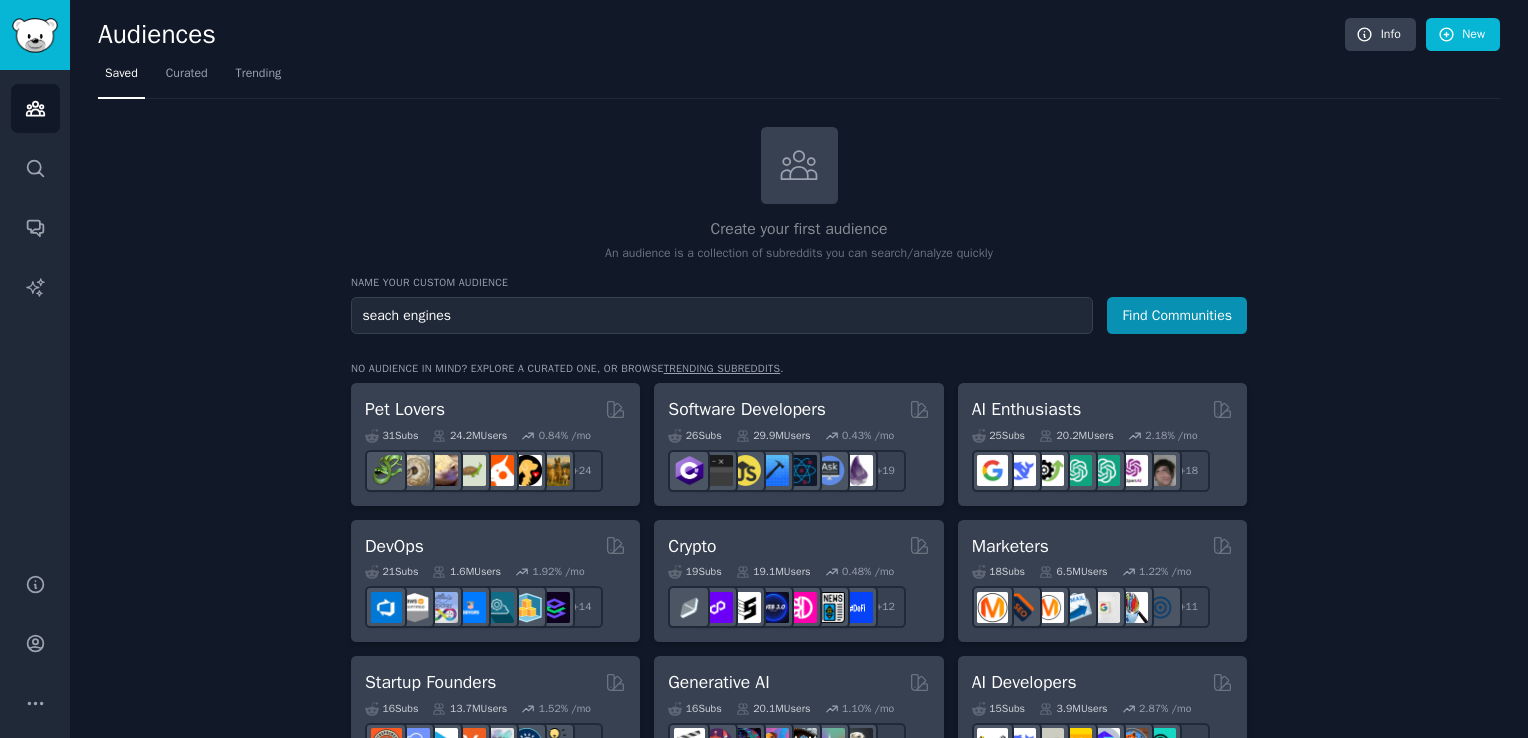 type on "seach engines" 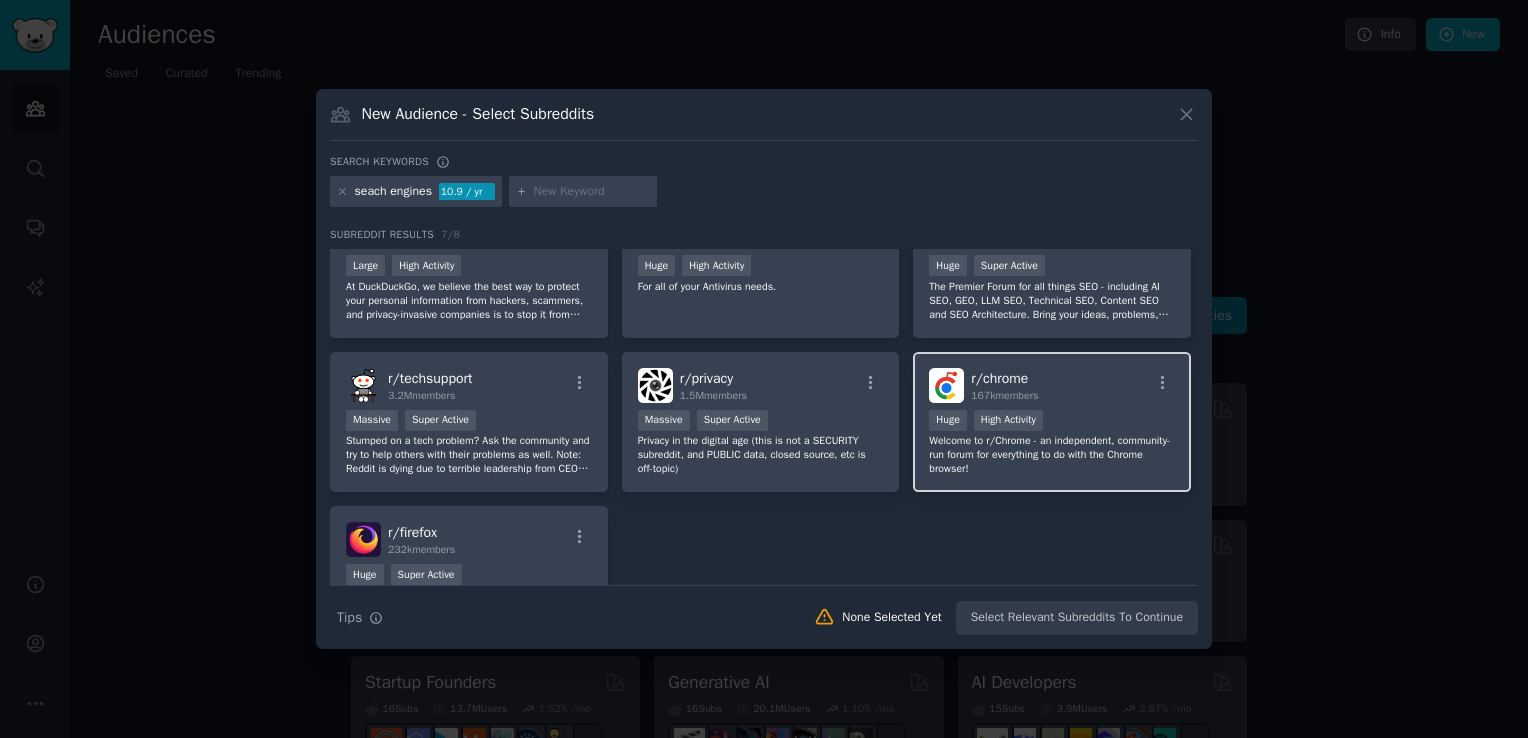 scroll, scrollTop: 100, scrollLeft: 0, axis: vertical 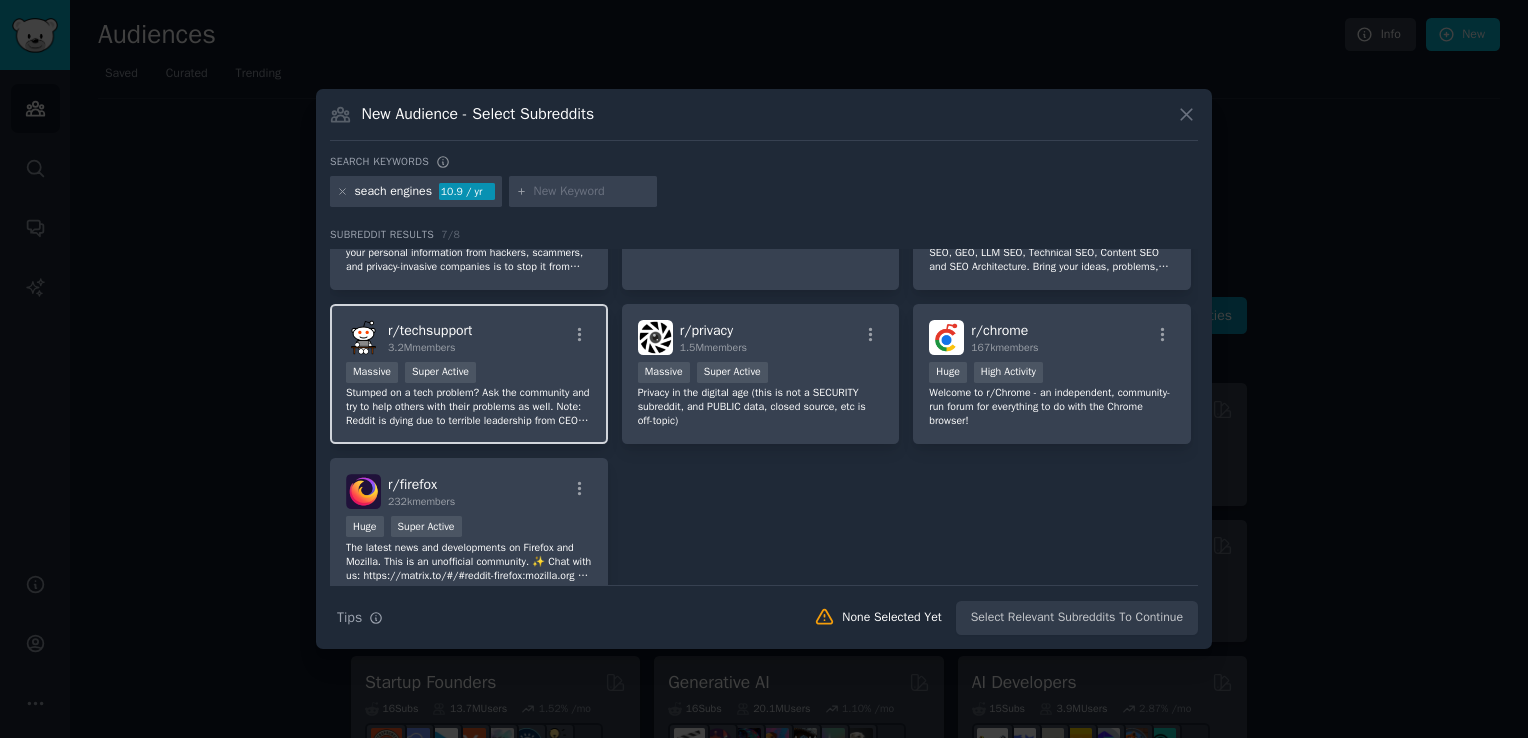 click on ">= 95th percentile for submissions / day Massive Super Active" at bounding box center (469, 374) 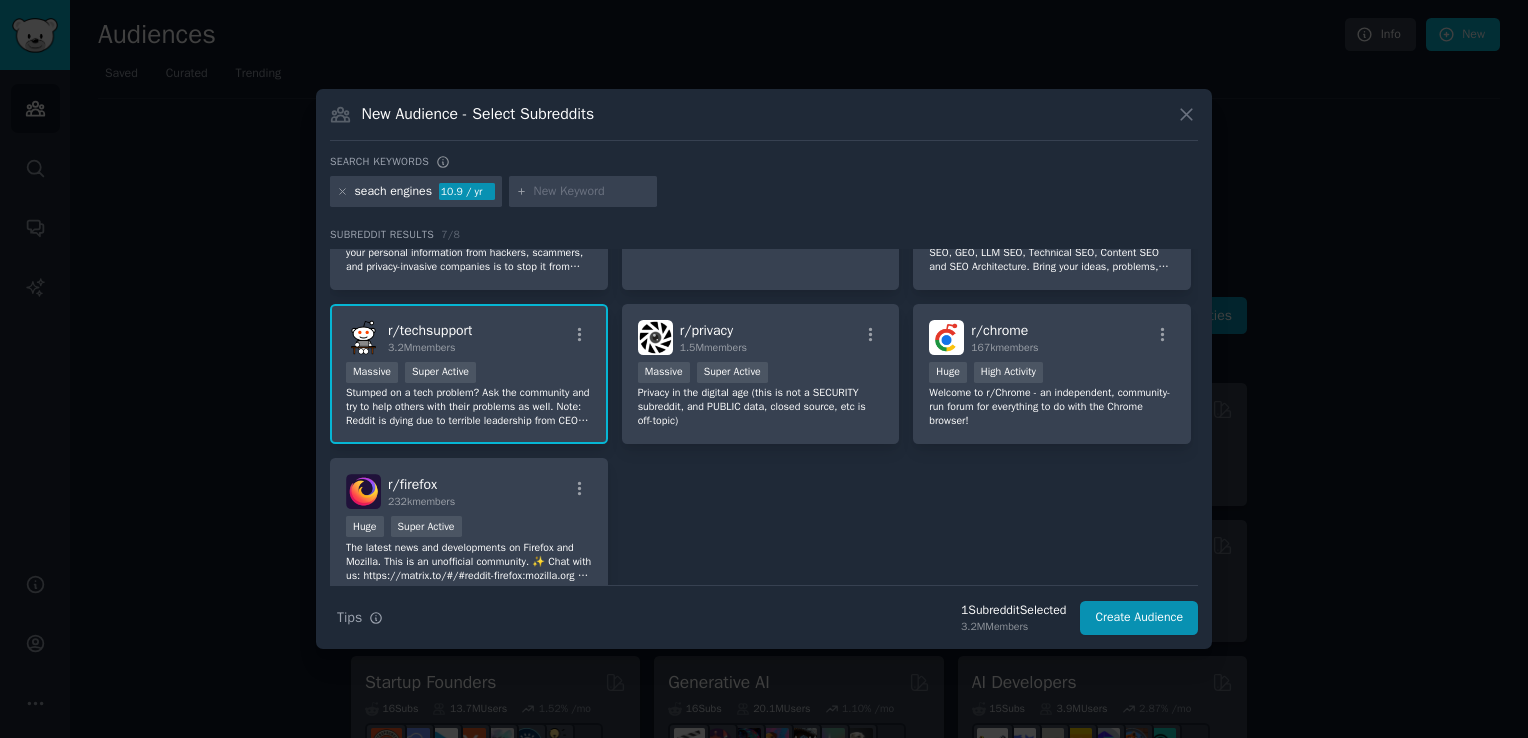 click on "r/ techsupport" at bounding box center [430, 330] 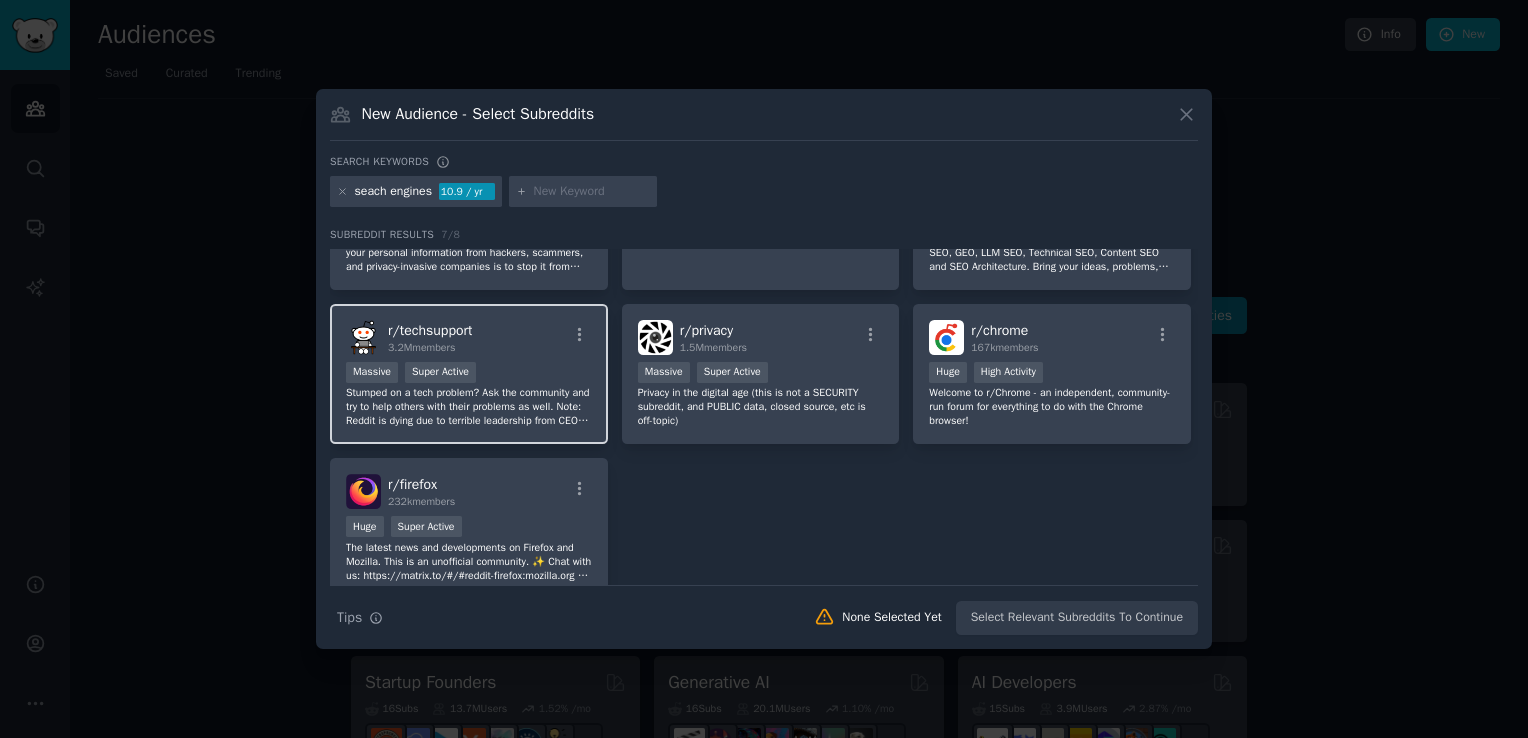 click on "r/ techsupport" at bounding box center [430, 330] 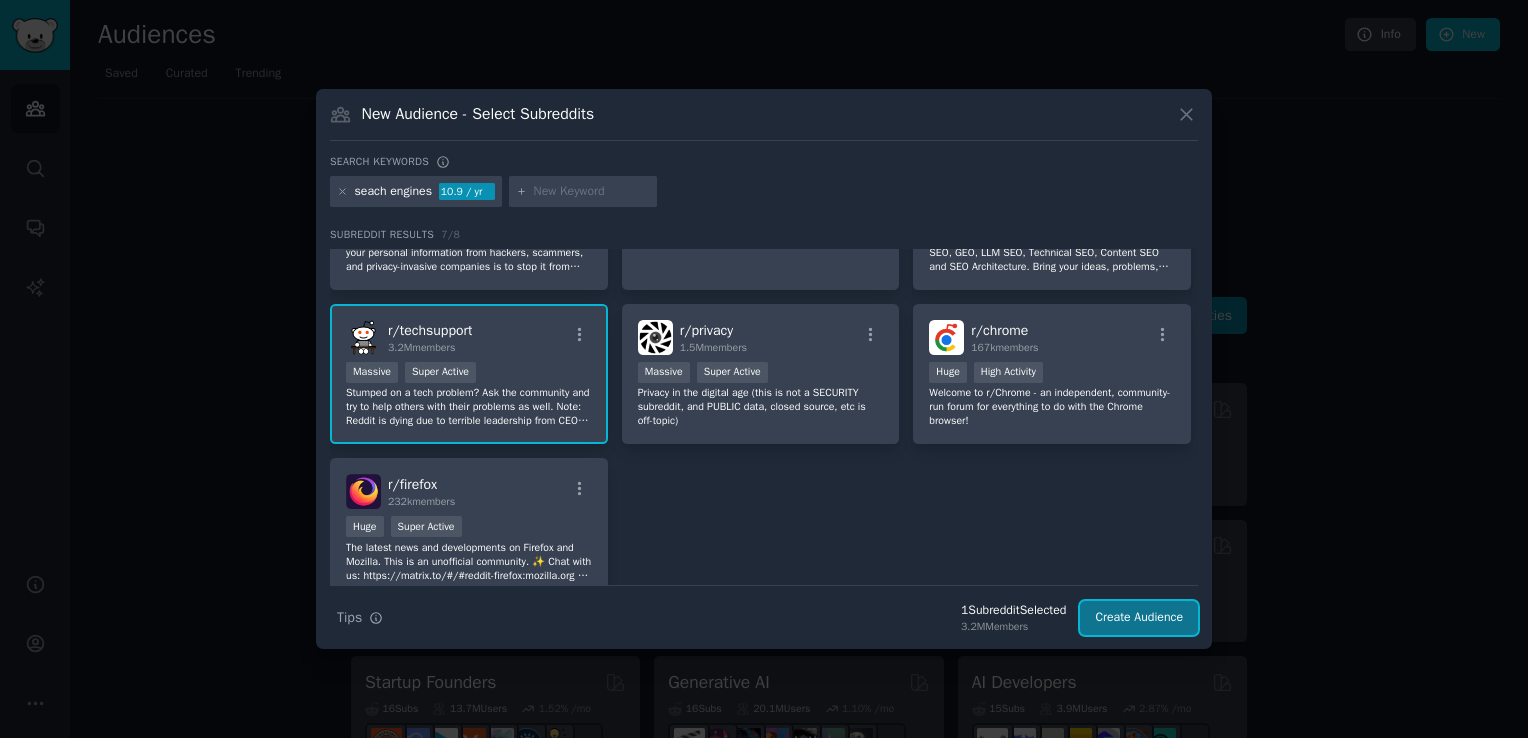 click on "Create Audience" at bounding box center (1139, 618) 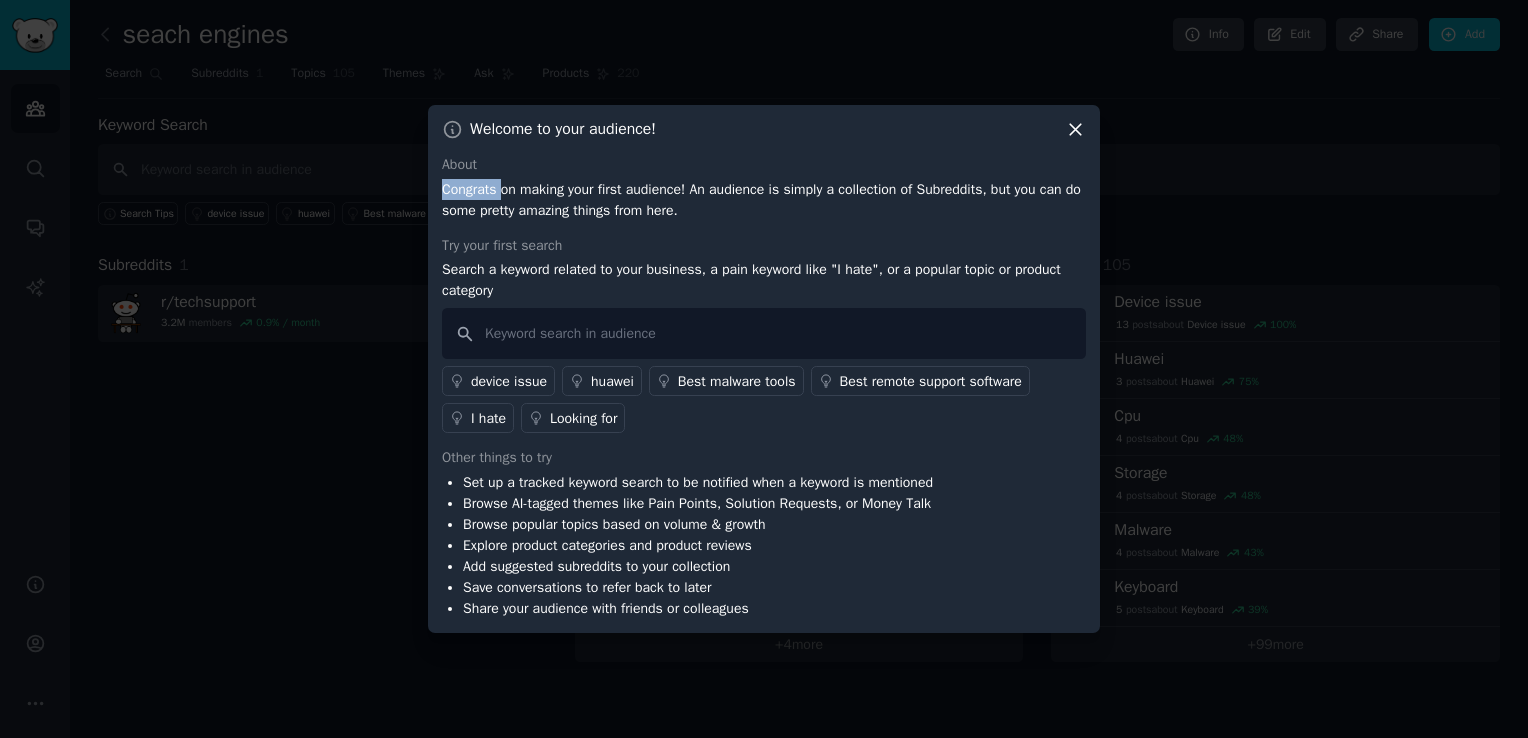 drag, startPoint x: 440, startPoint y: 187, endPoint x: 504, endPoint y: 199, distance: 65.11528 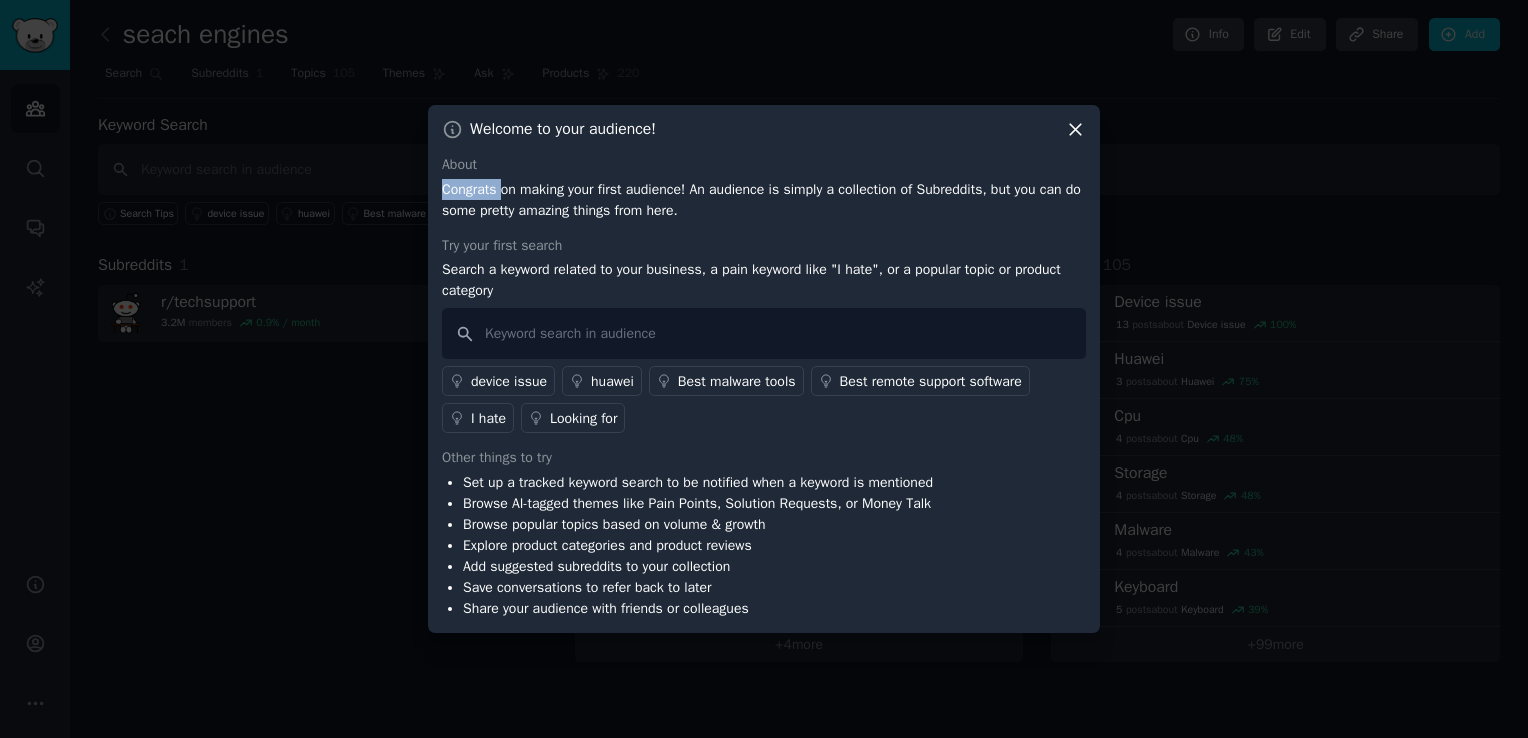 click on "I hate" at bounding box center (488, 418) 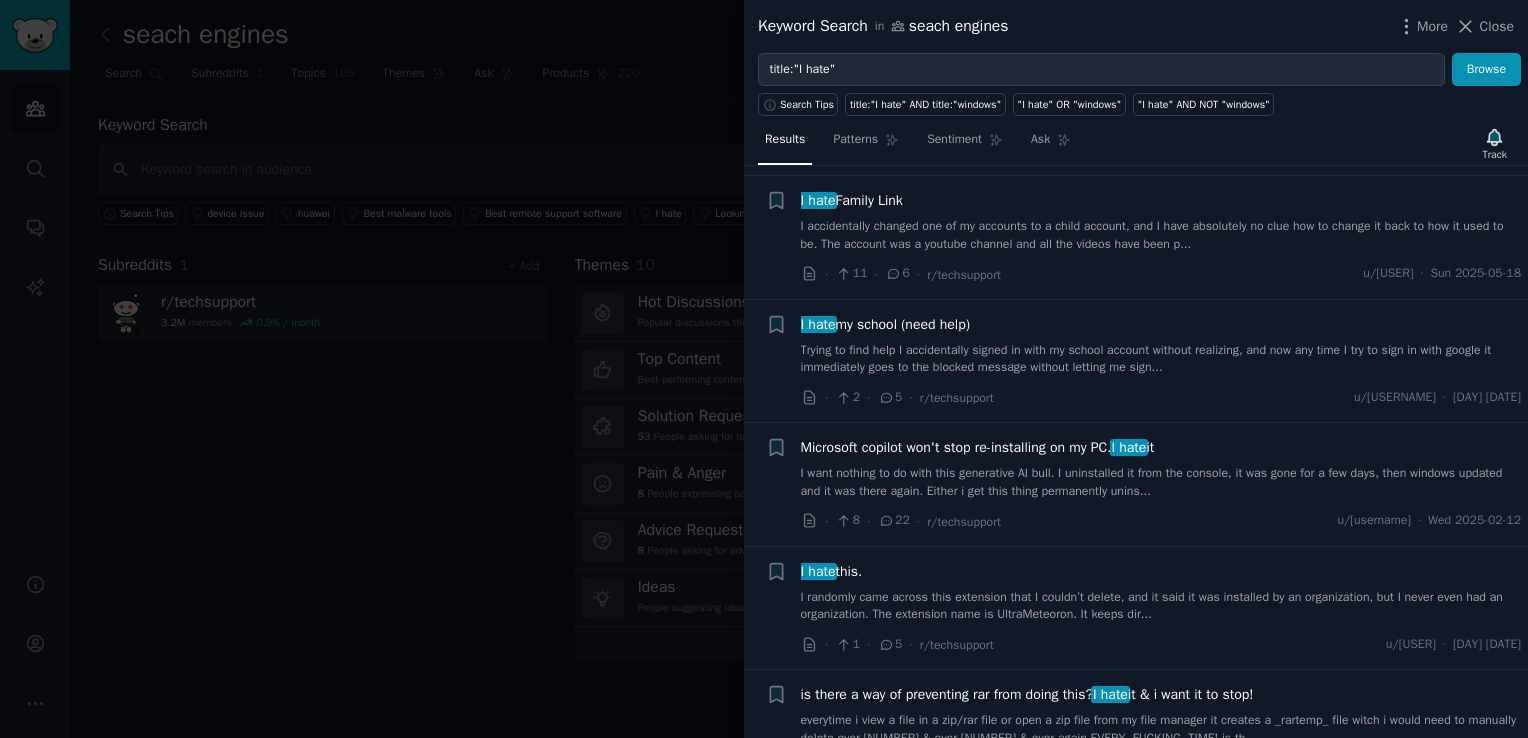 scroll, scrollTop: 900, scrollLeft: 0, axis: vertical 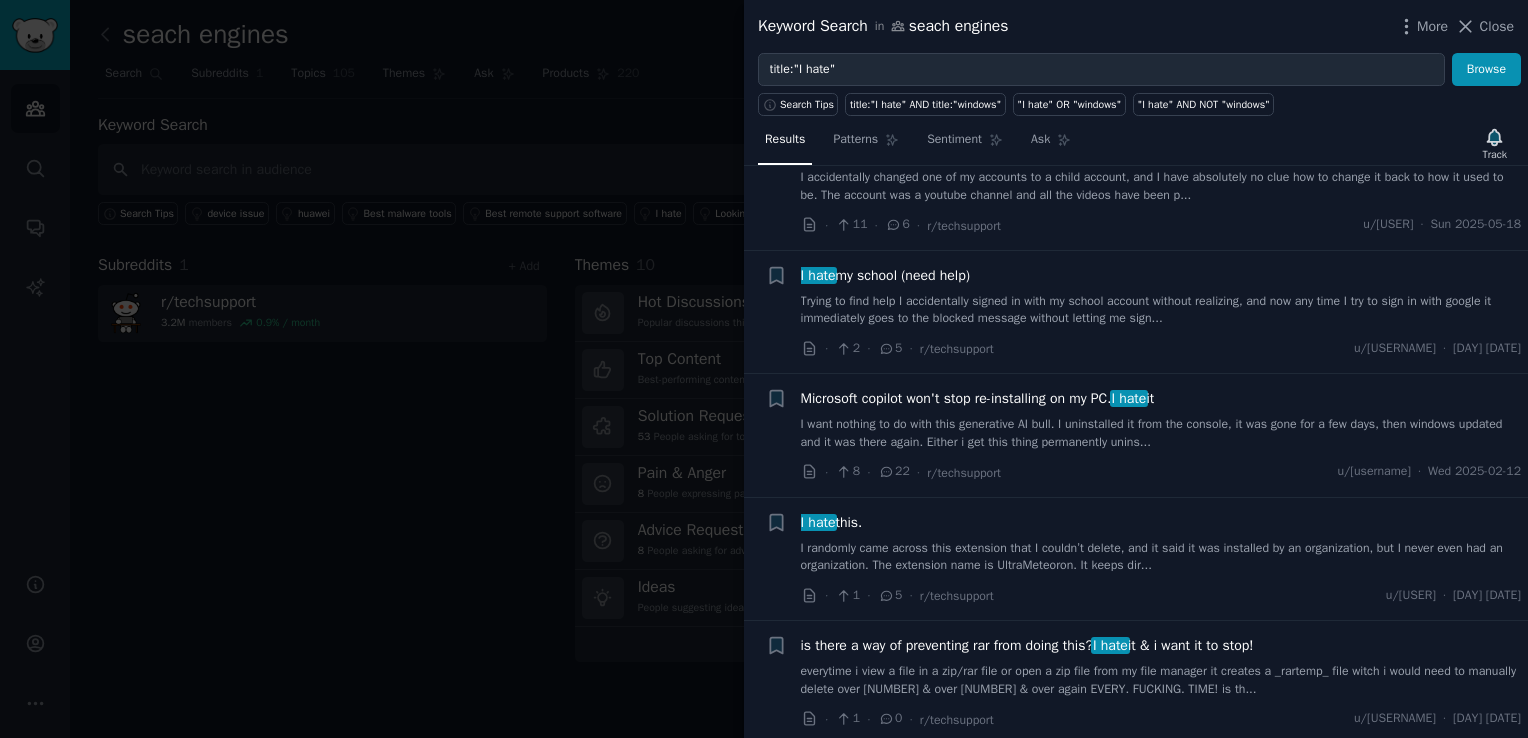 click on "I randomly came across this extension that I couldn’t delete, and it said it was installed by an organization, but I never even had an organization.
The extension name is UltraMeteoron. It keeps dir..." at bounding box center (1161, 557) 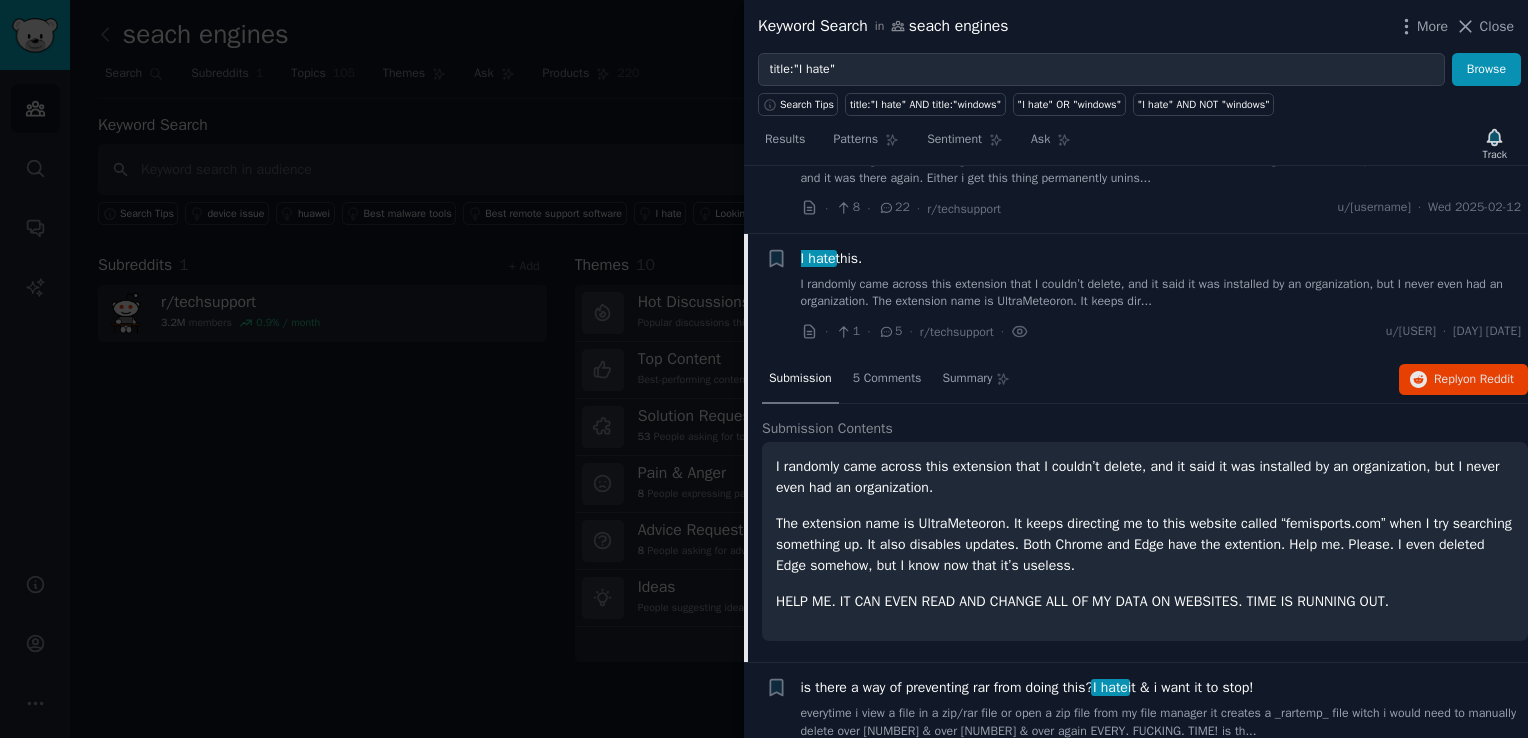 scroll, scrollTop: 1229, scrollLeft: 0, axis: vertical 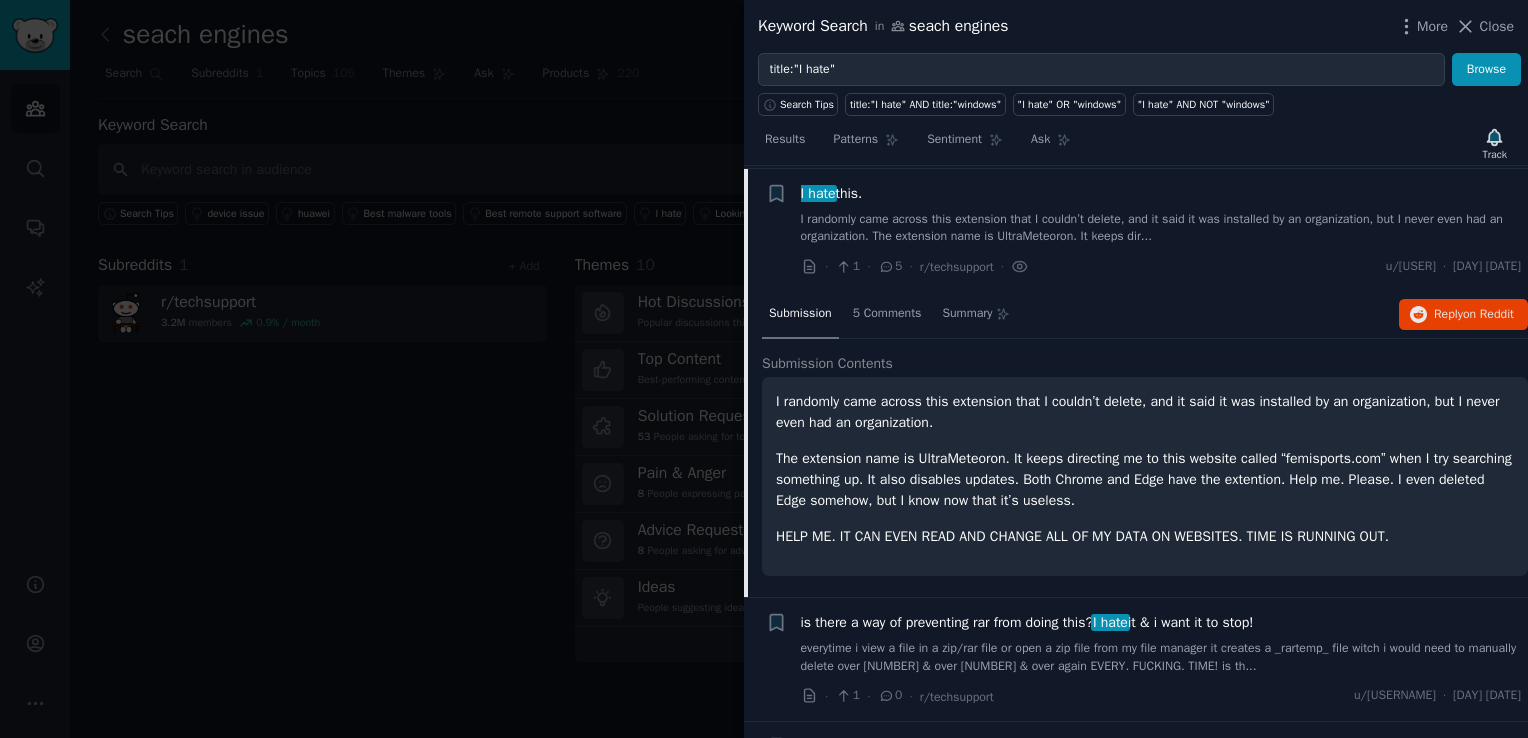 drag, startPoint x: 780, startPoint y: 452, endPoint x: 1374, endPoint y: 422, distance: 594.7571 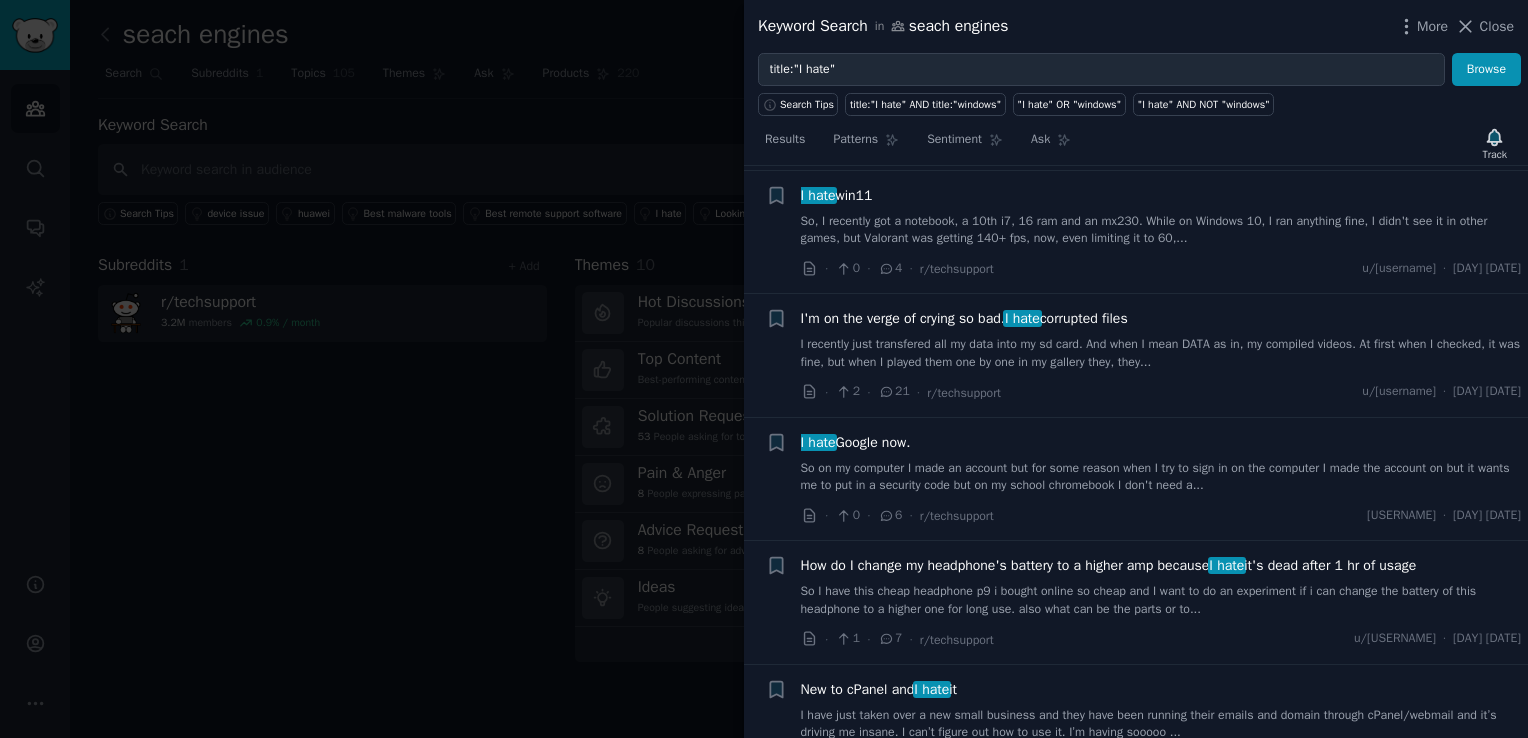 scroll, scrollTop: 3529, scrollLeft: 0, axis: vertical 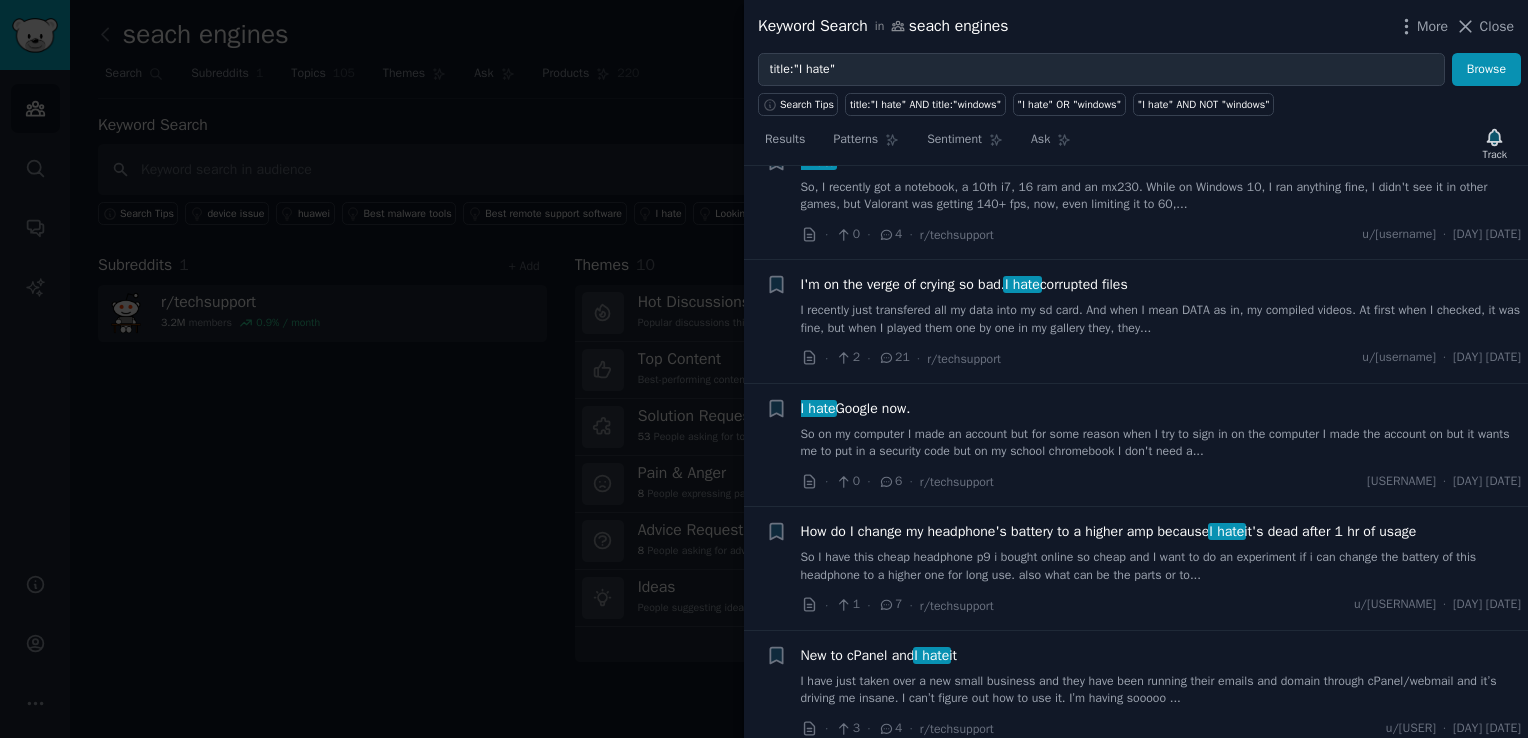 click on "So on my computer I made an account but for some reason when I try to sign in on the computer I made the account on but it wants me to put in a security code but on my school chromebook I don't need a..." at bounding box center [1161, 443] 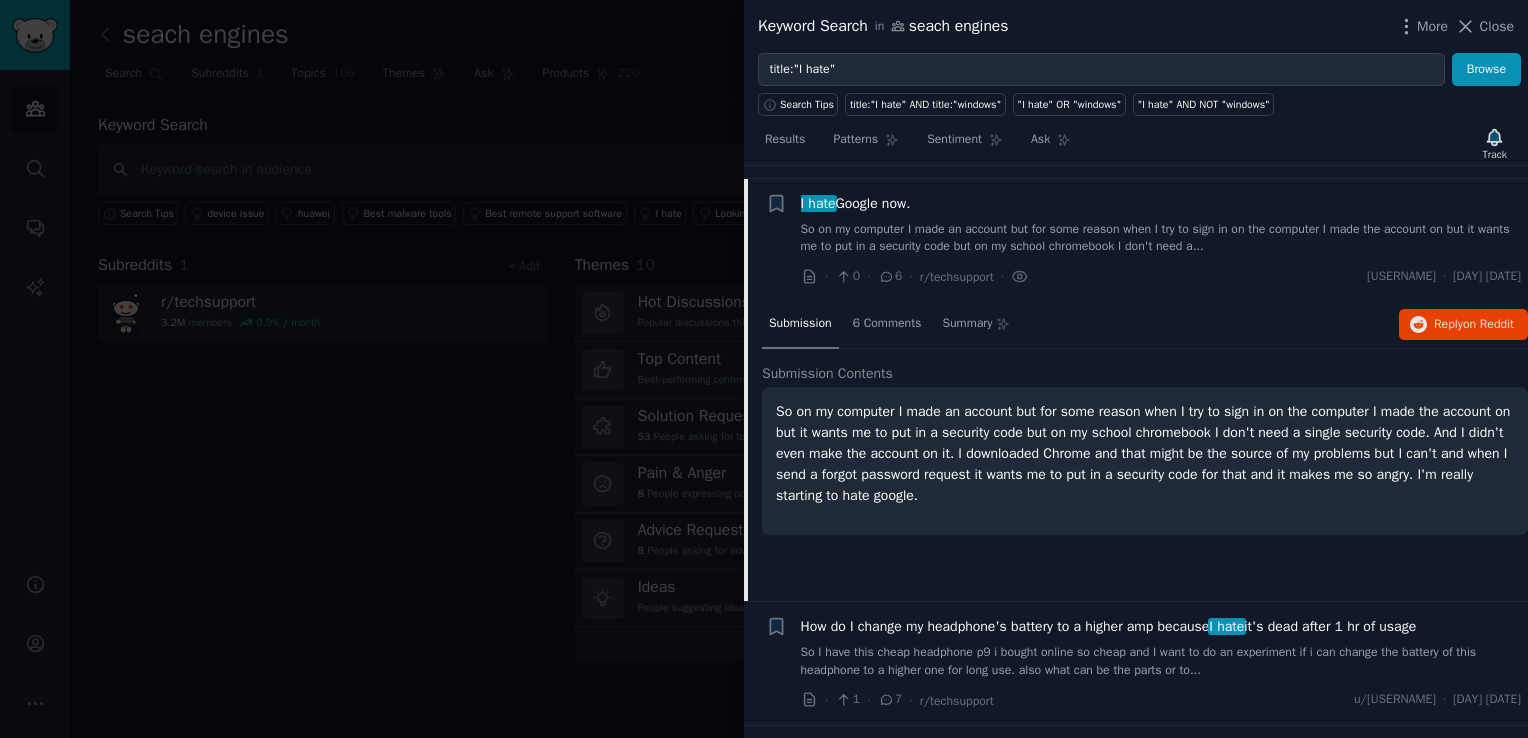 scroll, scrollTop: 3452, scrollLeft: 0, axis: vertical 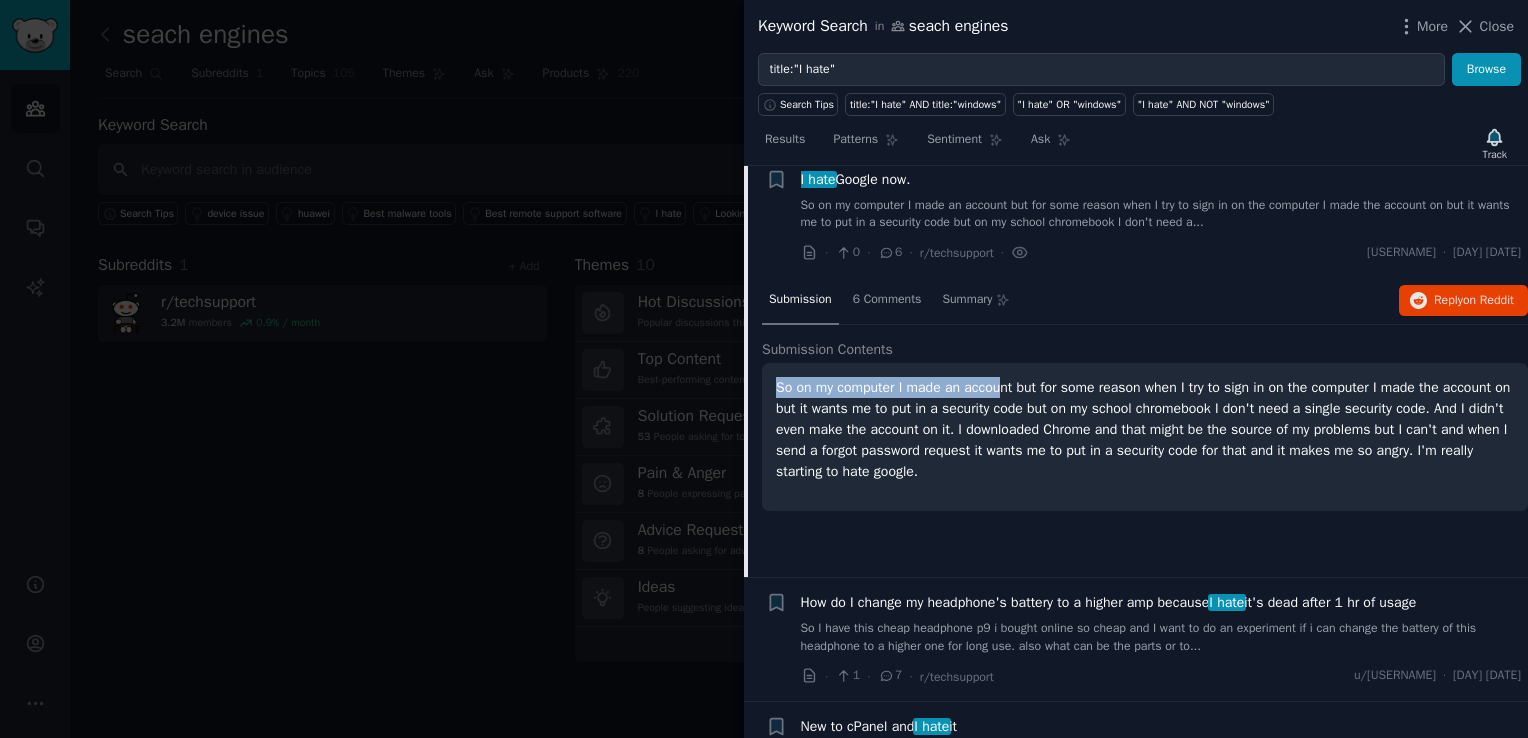 drag, startPoint x: 771, startPoint y: 394, endPoint x: 1023, endPoint y: 383, distance: 252.23996 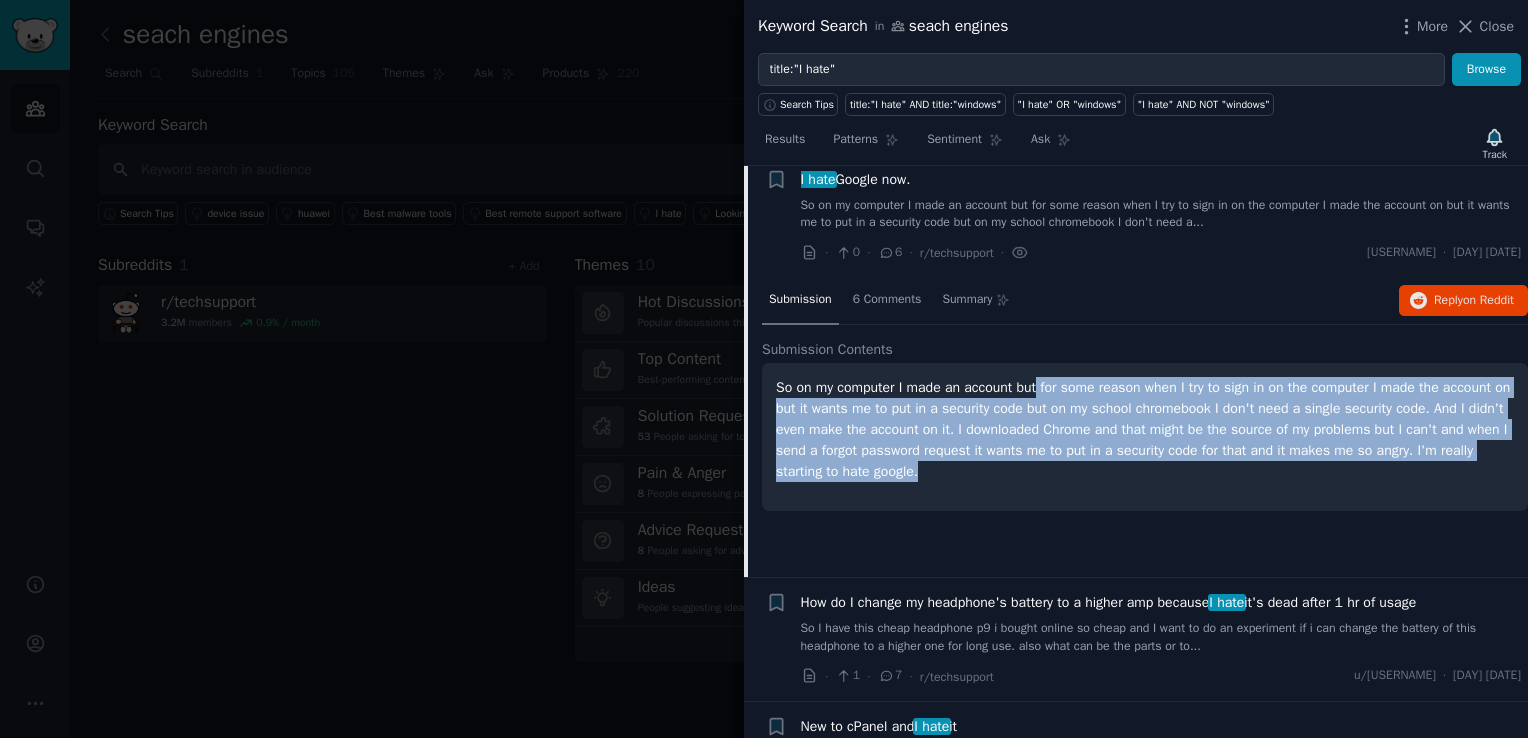 drag, startPoint x: 1023, startPoint y: 383, endPoint x: 1496, endPoint y: 481, distance: 483.04553 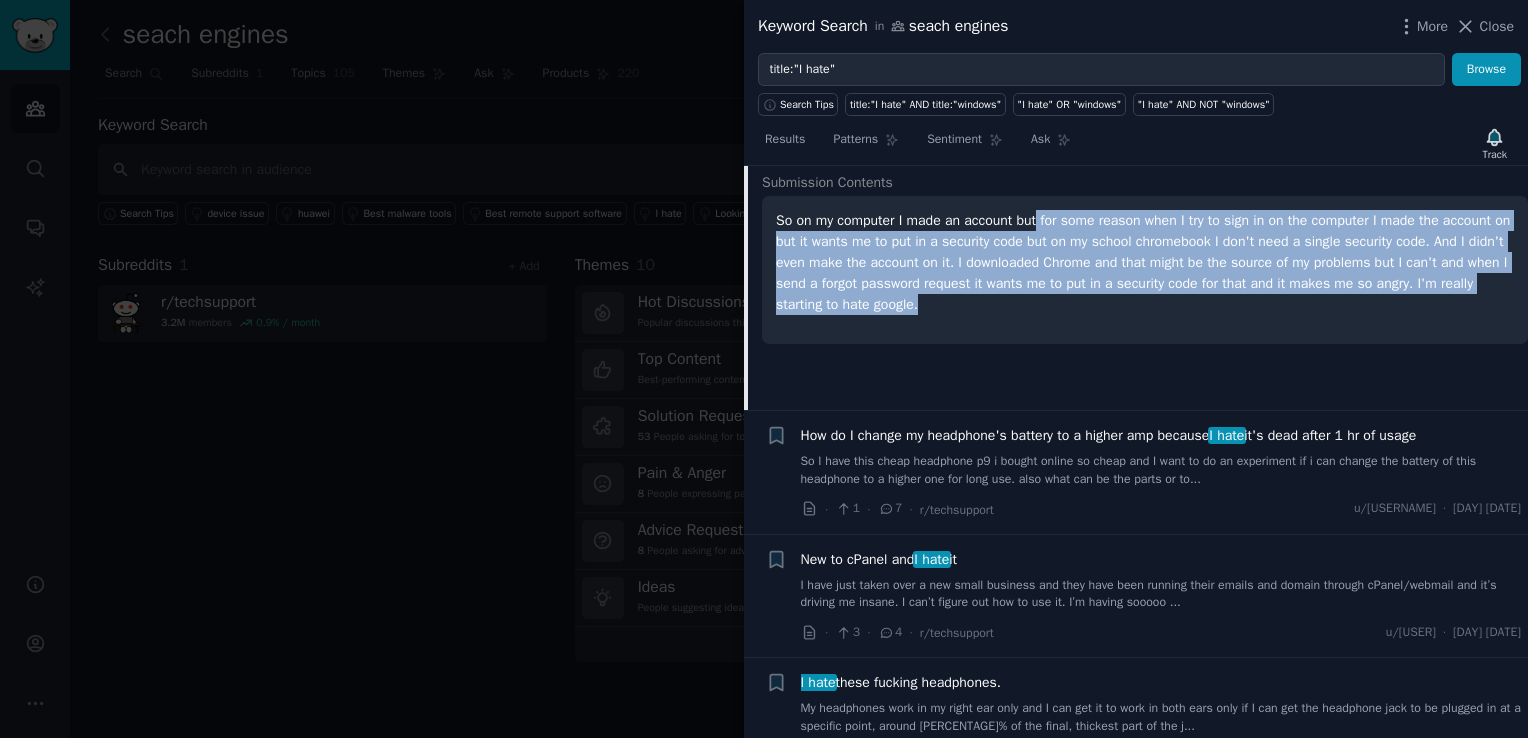scroll, scrollTop: 3652, scrollLeft: 0, axis: vertical 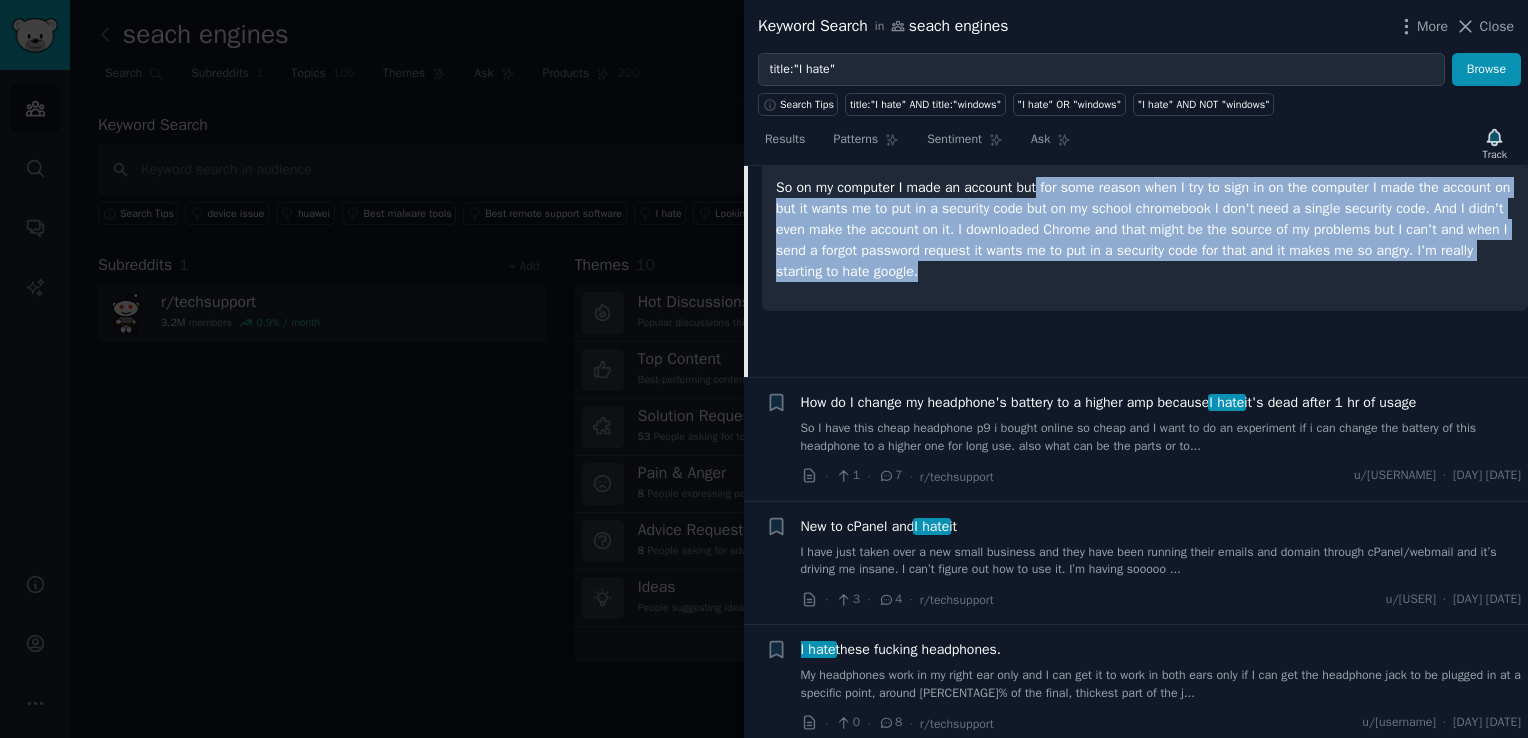 click on "So on my computer I made an account but for some reason when I try to sign in on the computer I made the account on but it wants me to put in a security code but on my school chromebook I don't need a single security code. And I didn't even make the account on it. I downloaded Chrome and that might be the source of my problems but I can't and when I send a forgot password request it wants me to put in a security code for that and it makes me so angry. I'm really starting to hate google." at bounding box center (1145, 229) 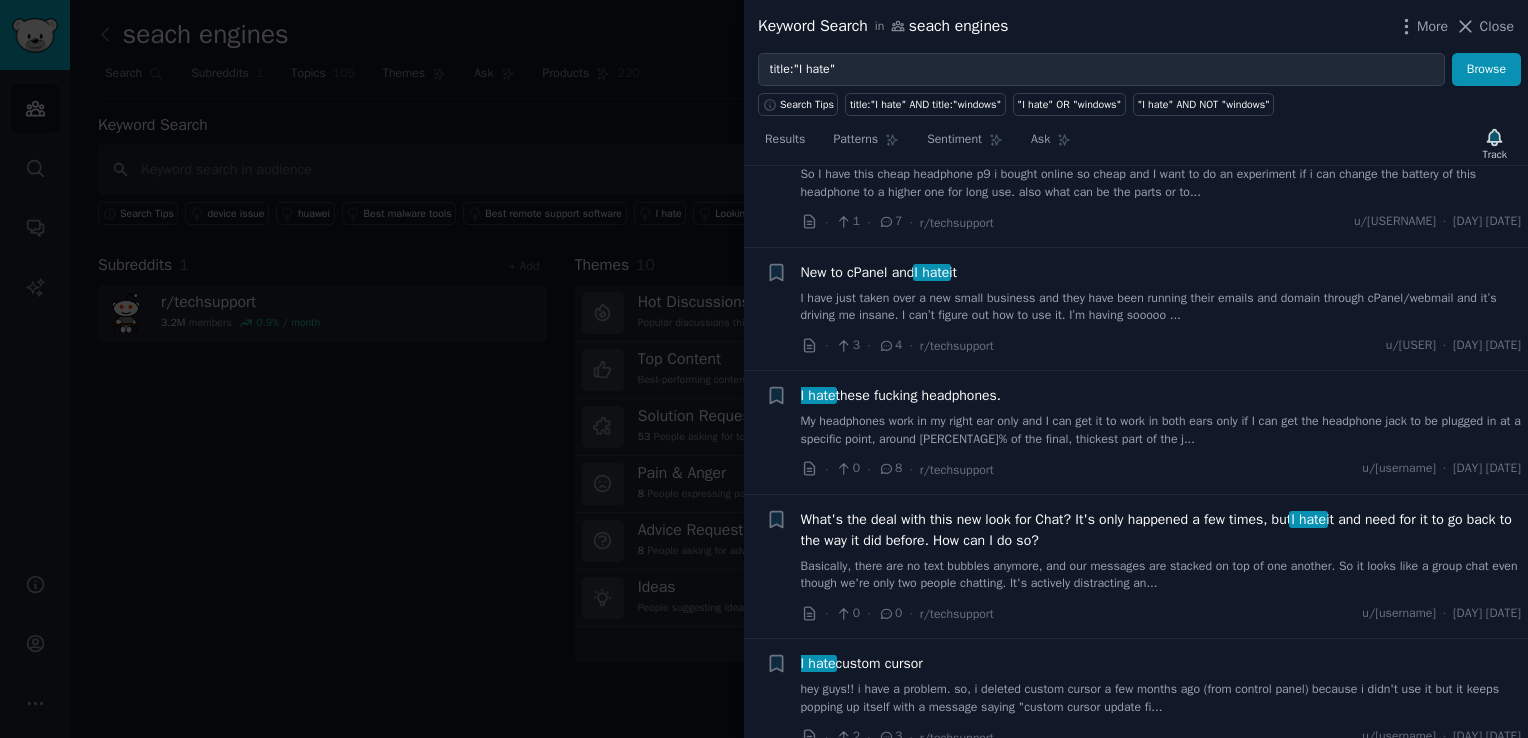 scroll, scrollTop: 3952, scrollLeft: 0, axis: vertical 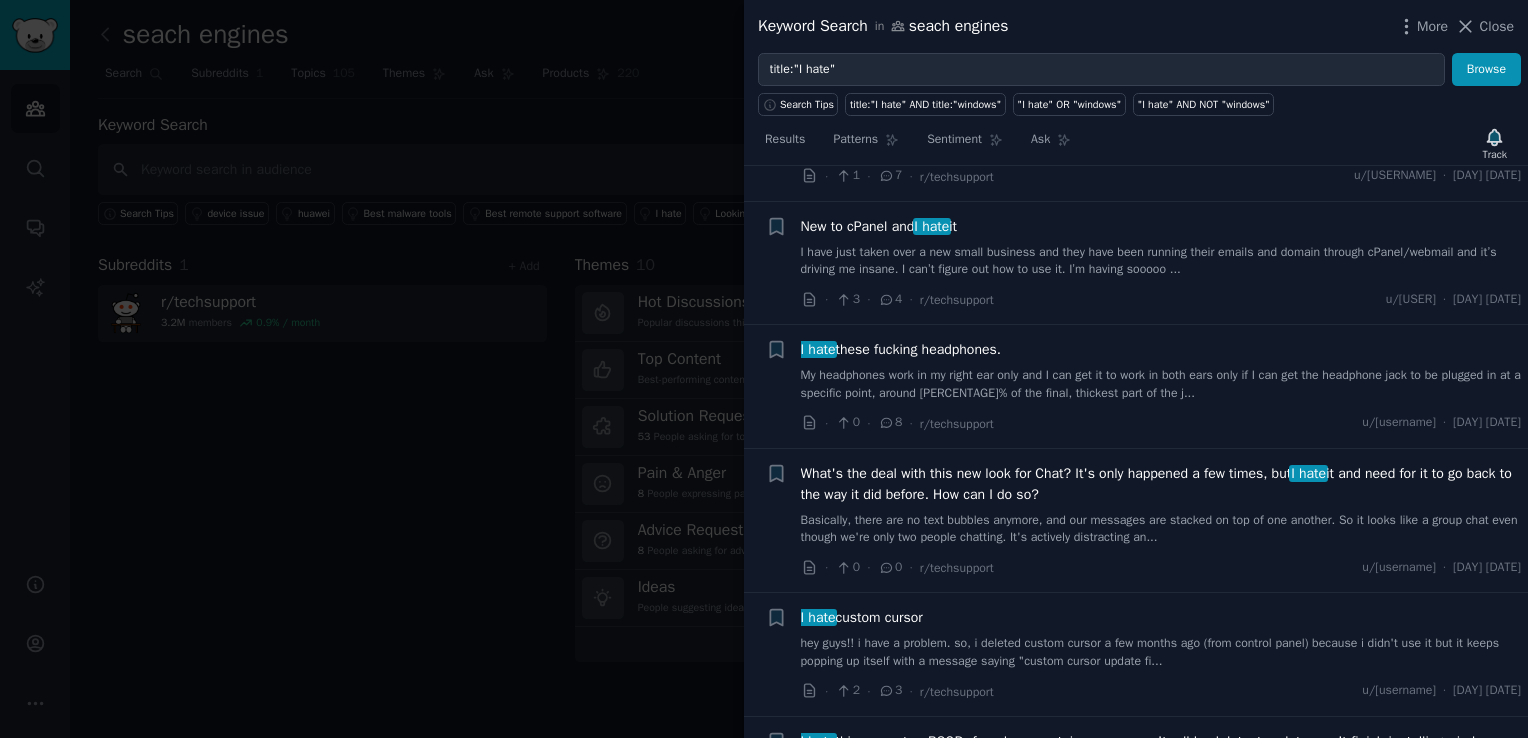 click on "What's the deal with this new look for Chat? It's only happened a few times, but  I hate  it and need for it to go back to the way it did before. How can I do so?" at bounding box center (1161, 484) 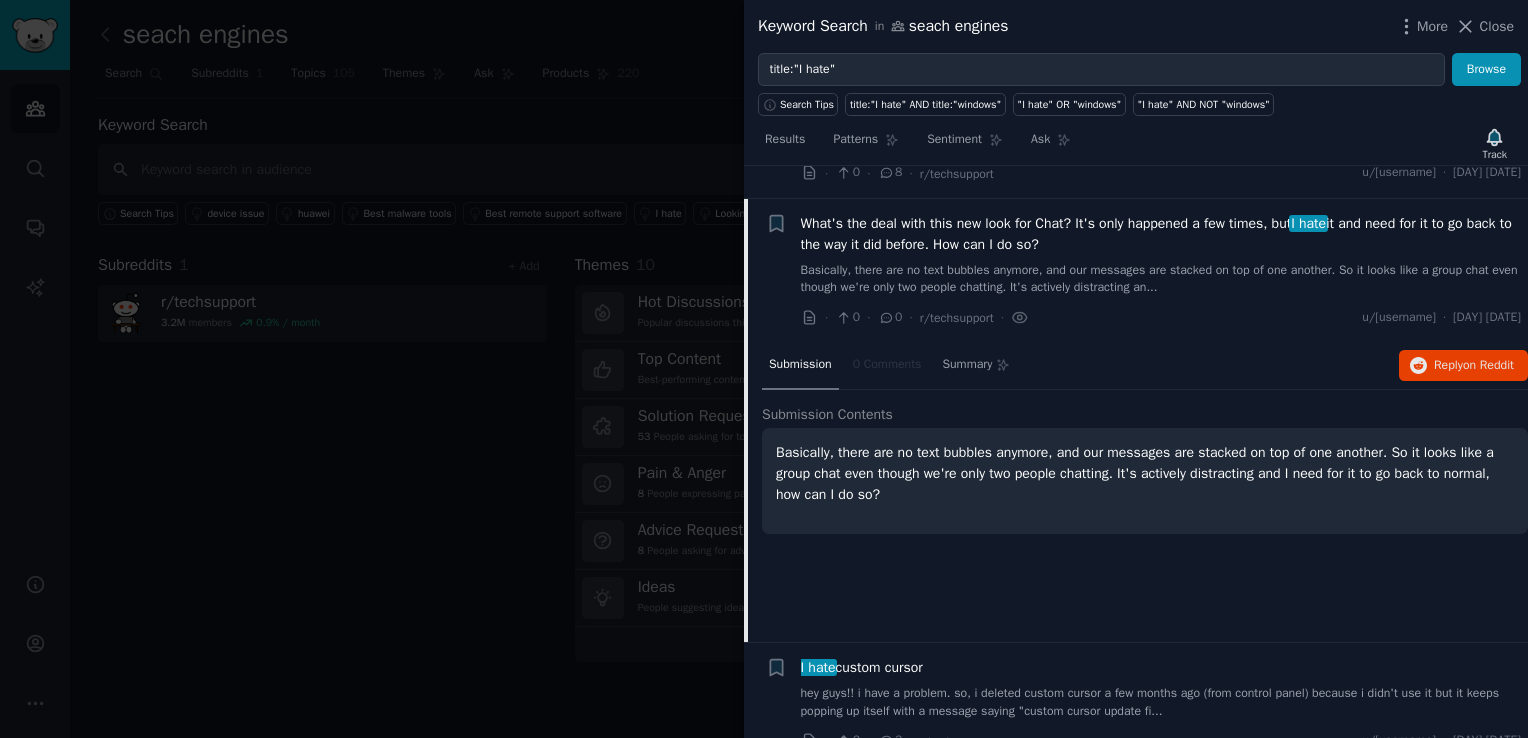 scroll, scrollTop: 3945, scrollLeft: 0, axis: vertical 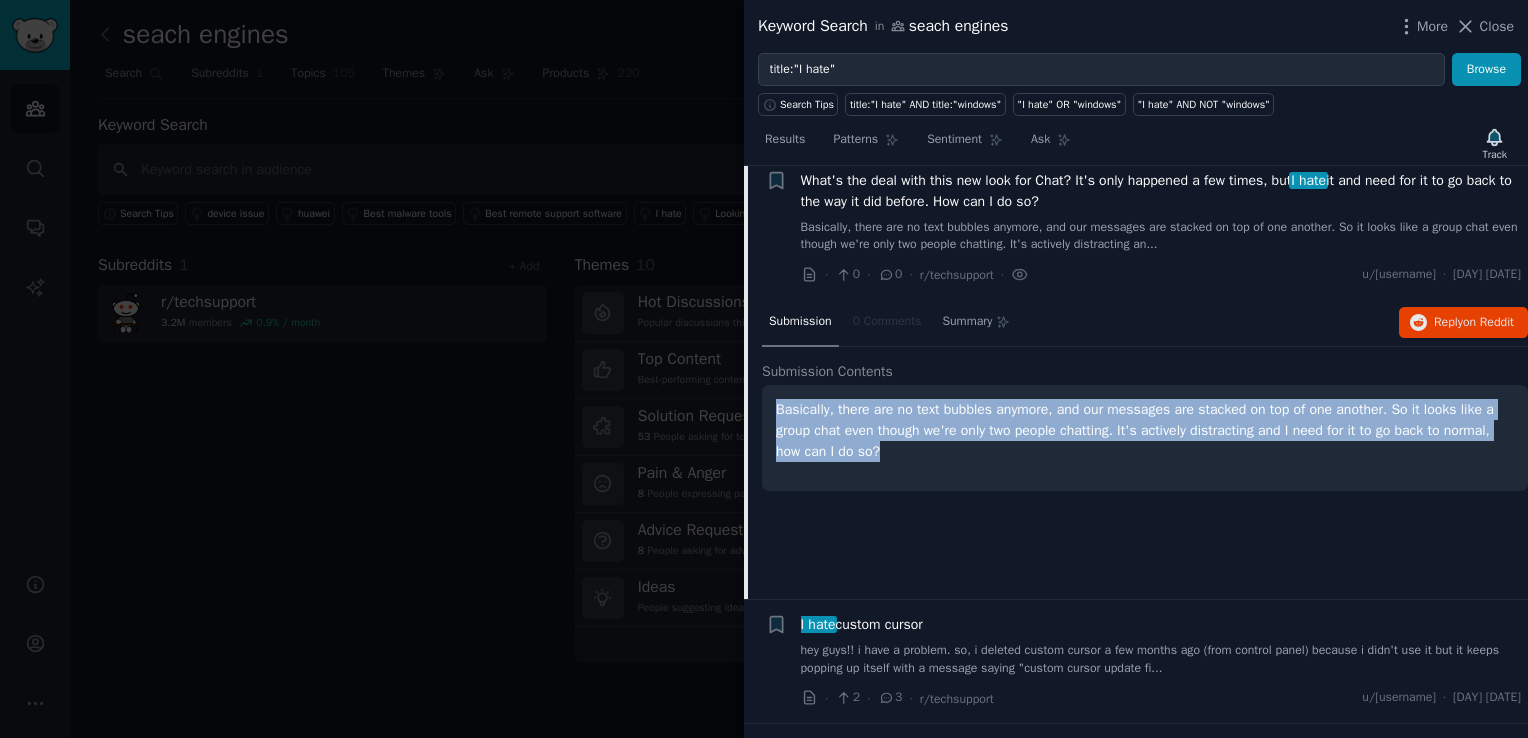 drag, startPoint x: 771, startPoint y: 414, endPoint x: 1451, endPoint y: 502, distance: 685.6705 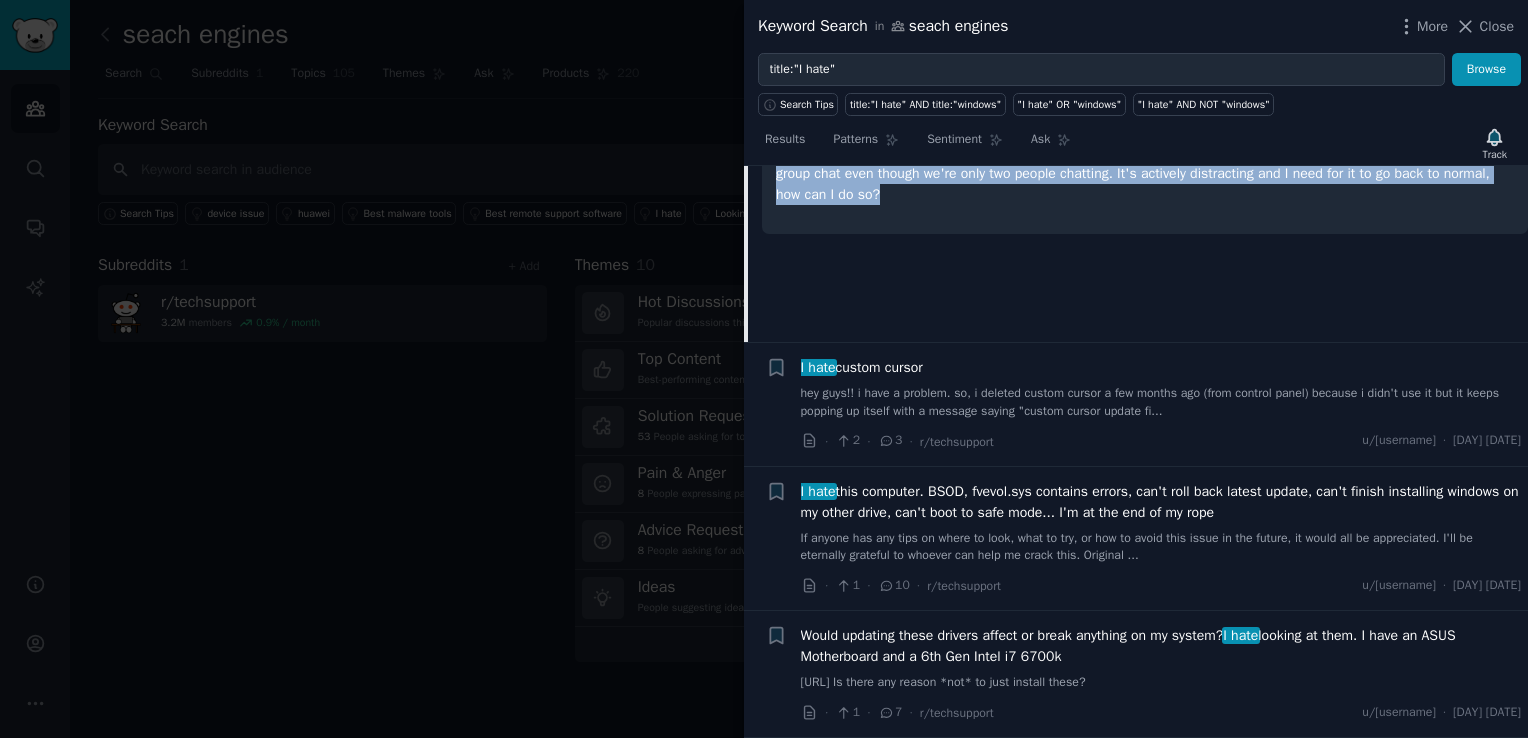 scroll, scrollTop: 4245, scrollLeft: 0, axis: vertical 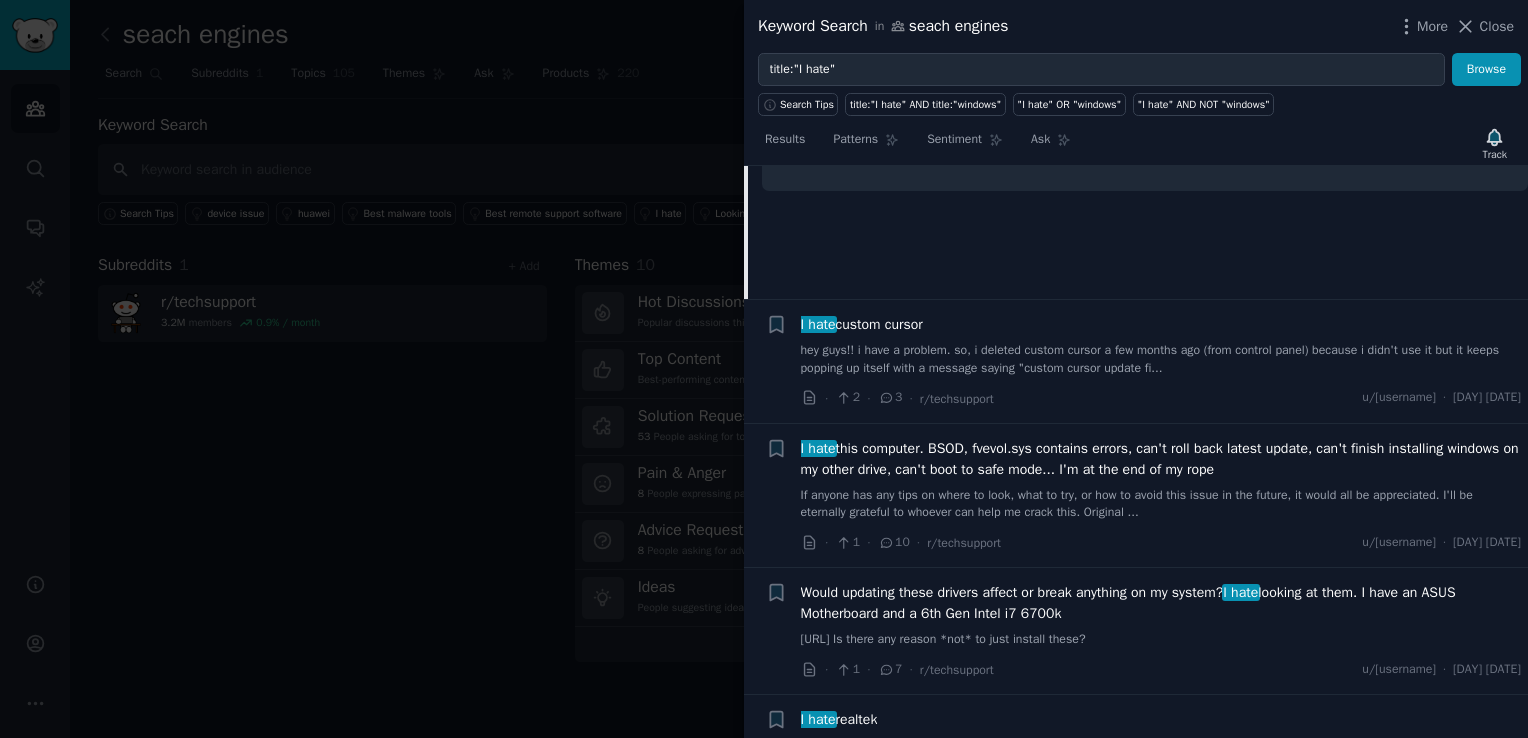 click on "Keyword Search in seach engines" at bounding box center (883, 26) 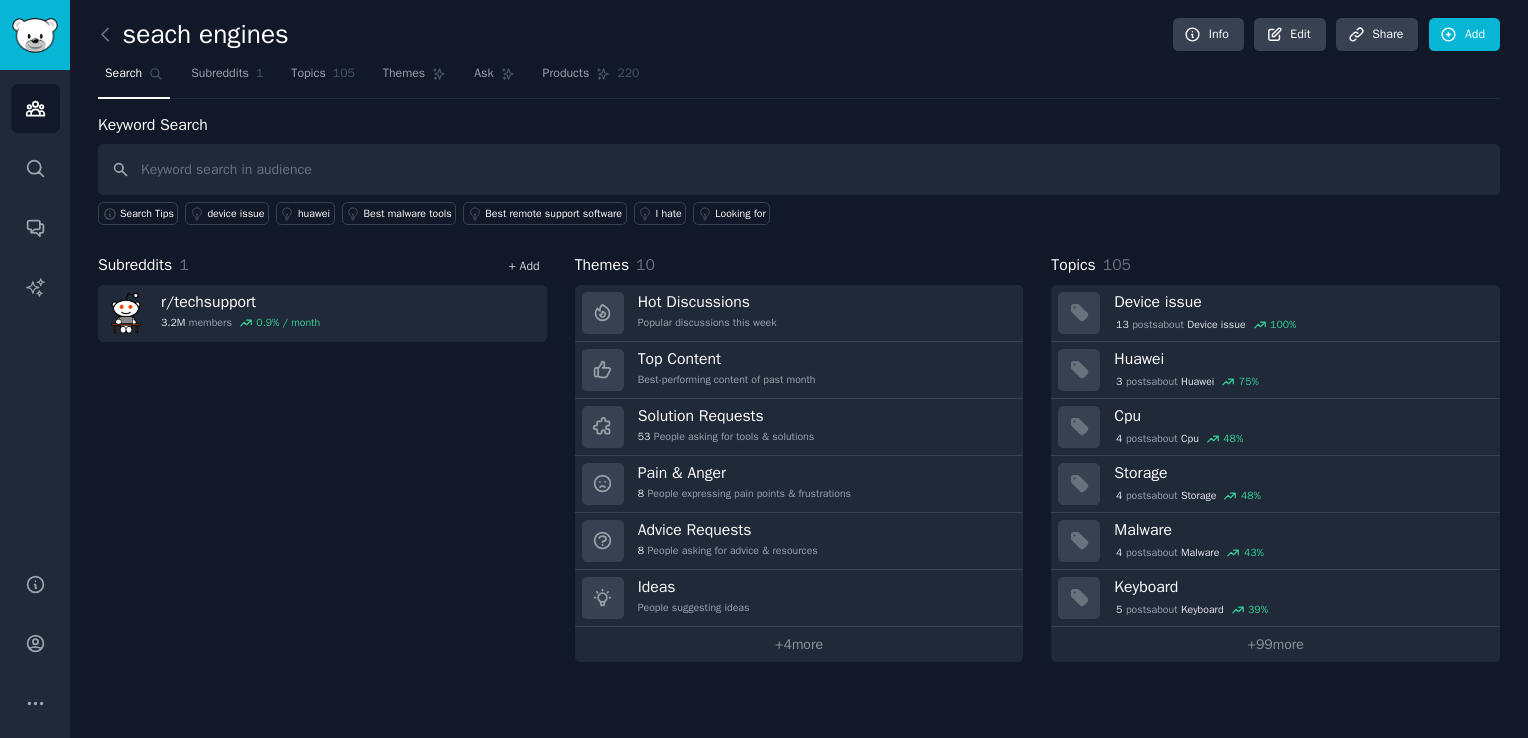 click on "+ Add" at bounding box center (524, 266) 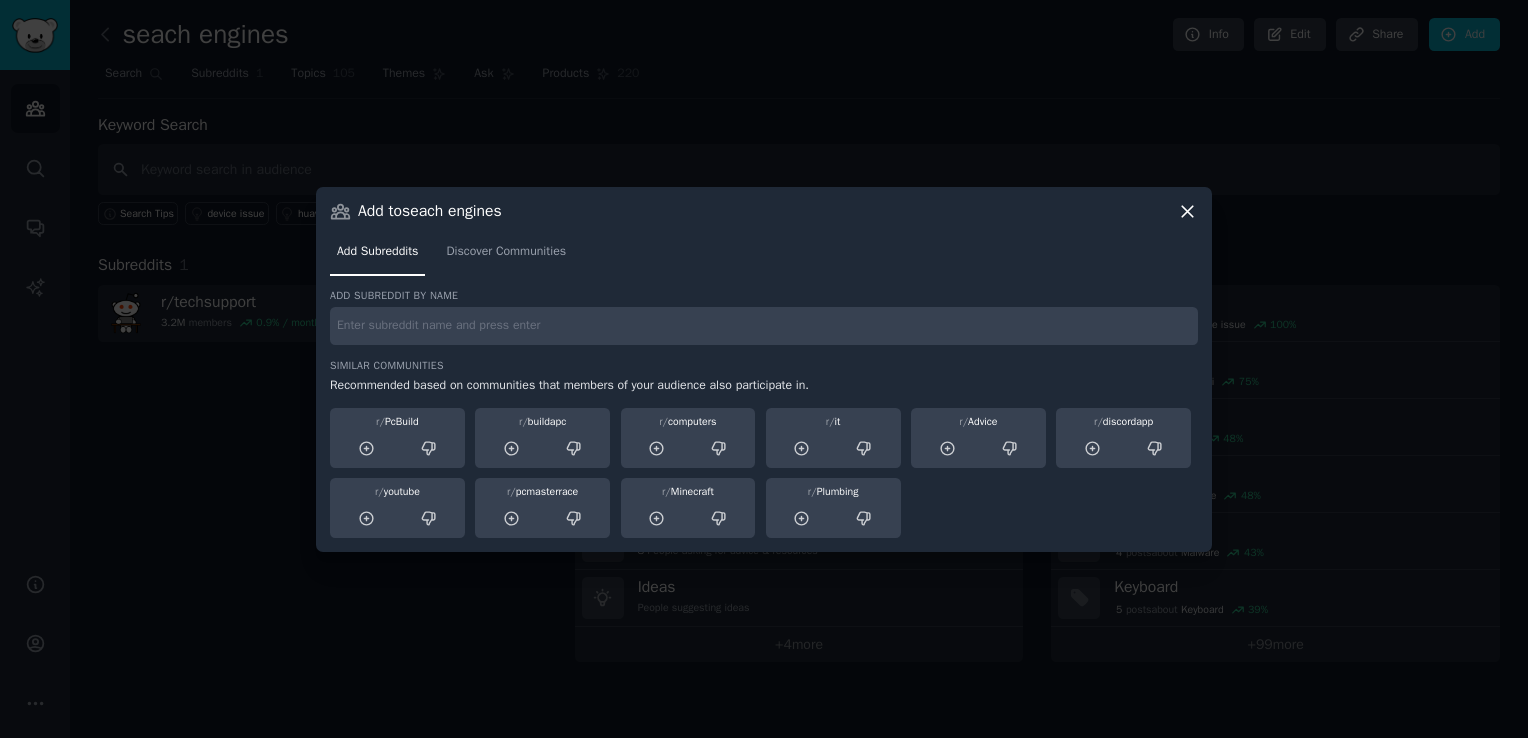 click at bounding box center [764, 326] 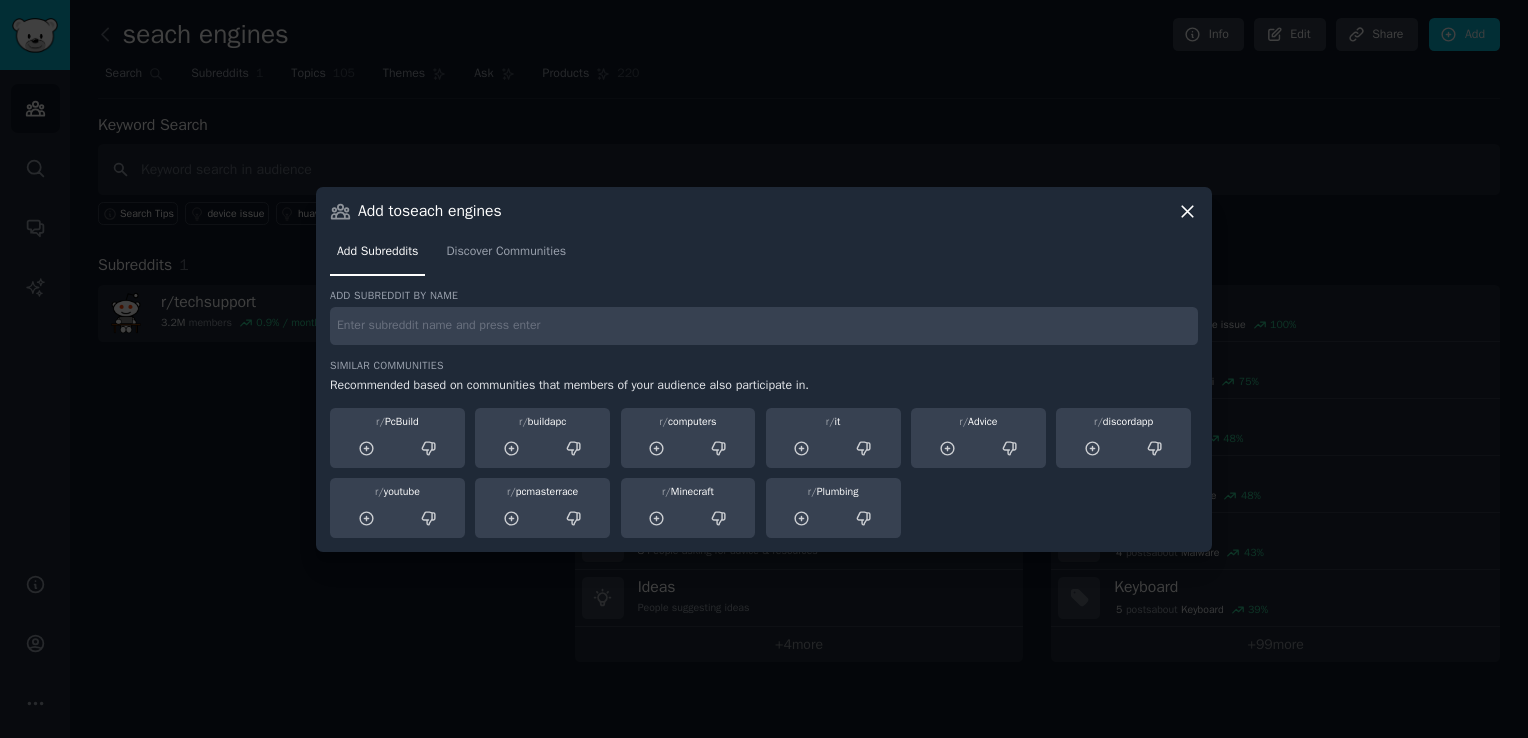 click at bounding box center [764, 326] 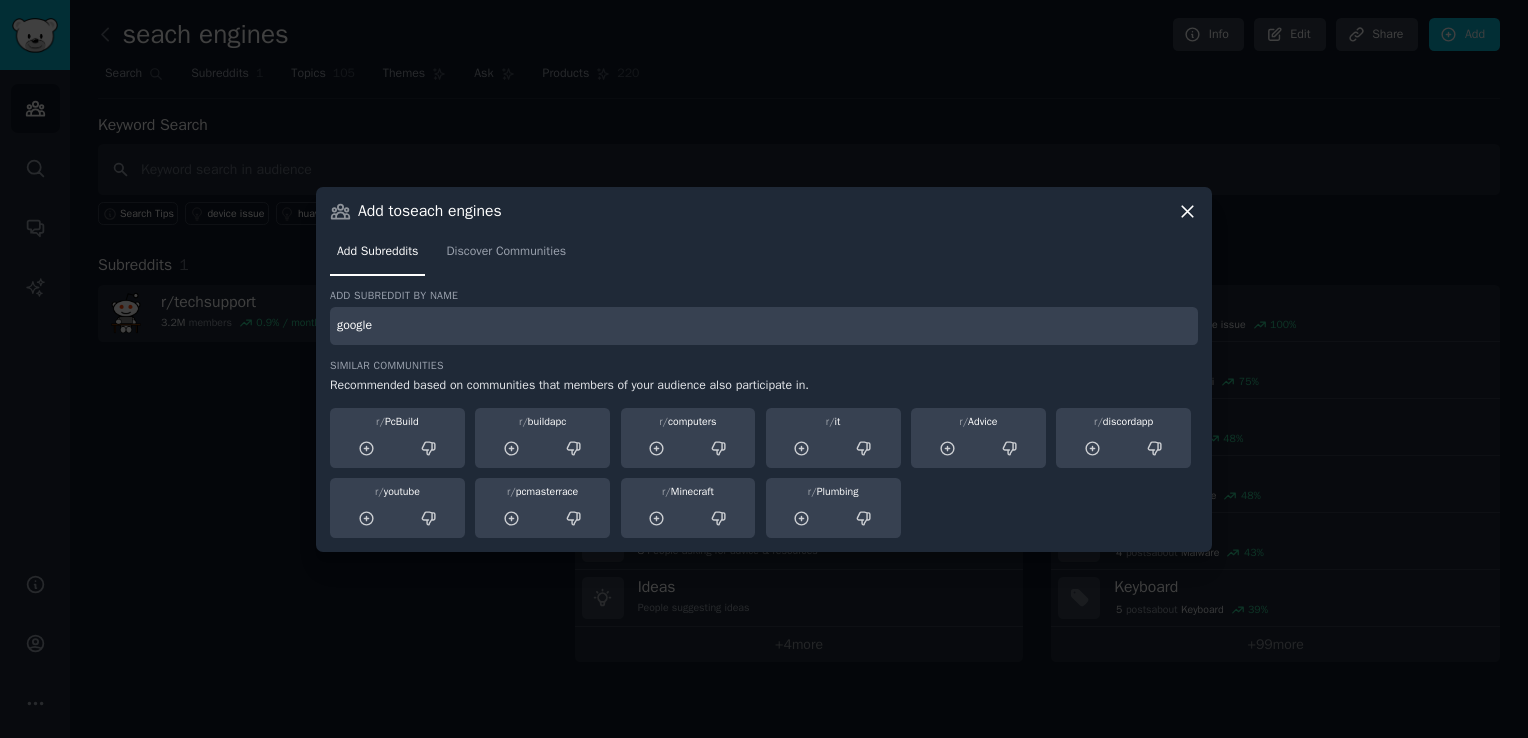 type on "google" 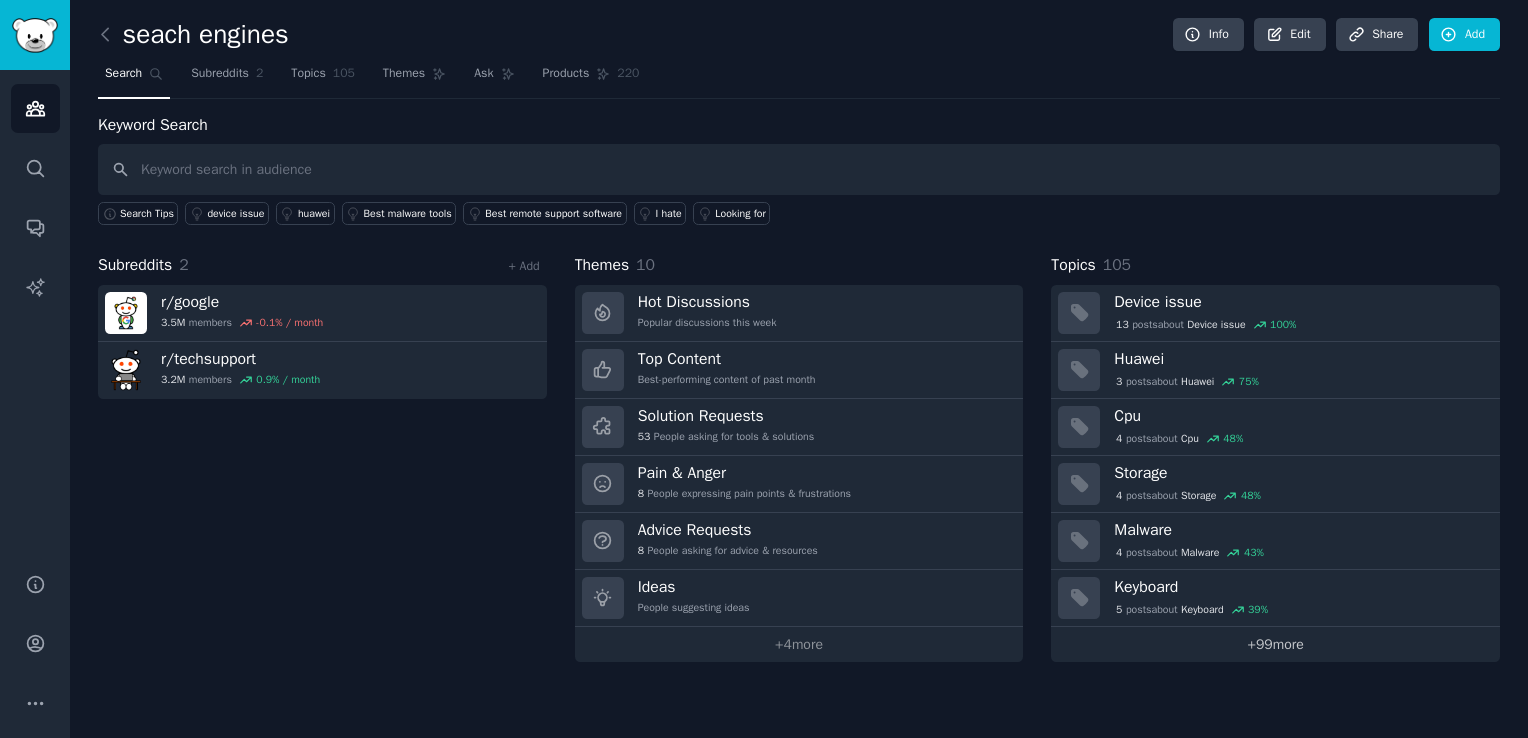 click on "+  99  more" at bounding box center [1275, 644] 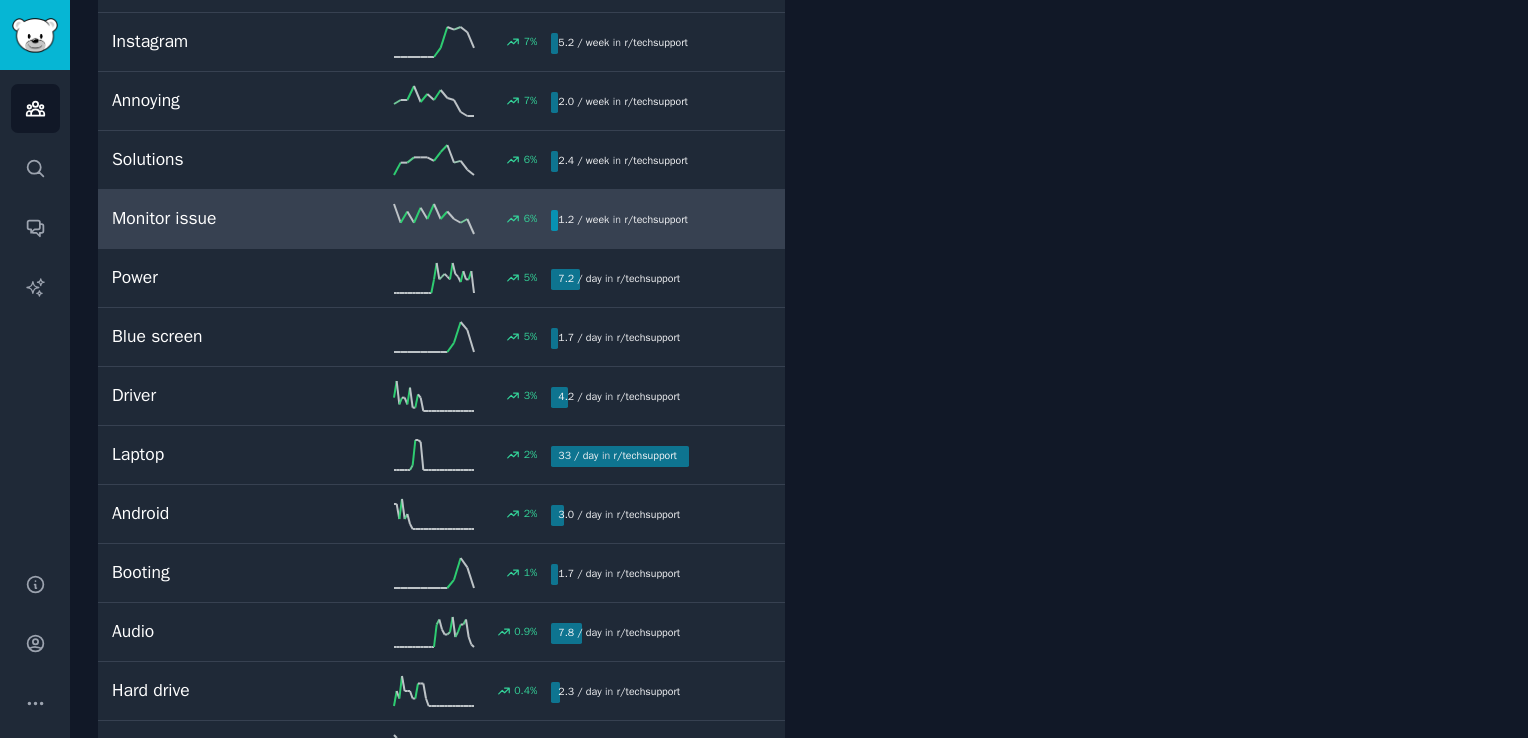 scroll, scrollTop: 2500, scrollLeft: 0, axis: vertical 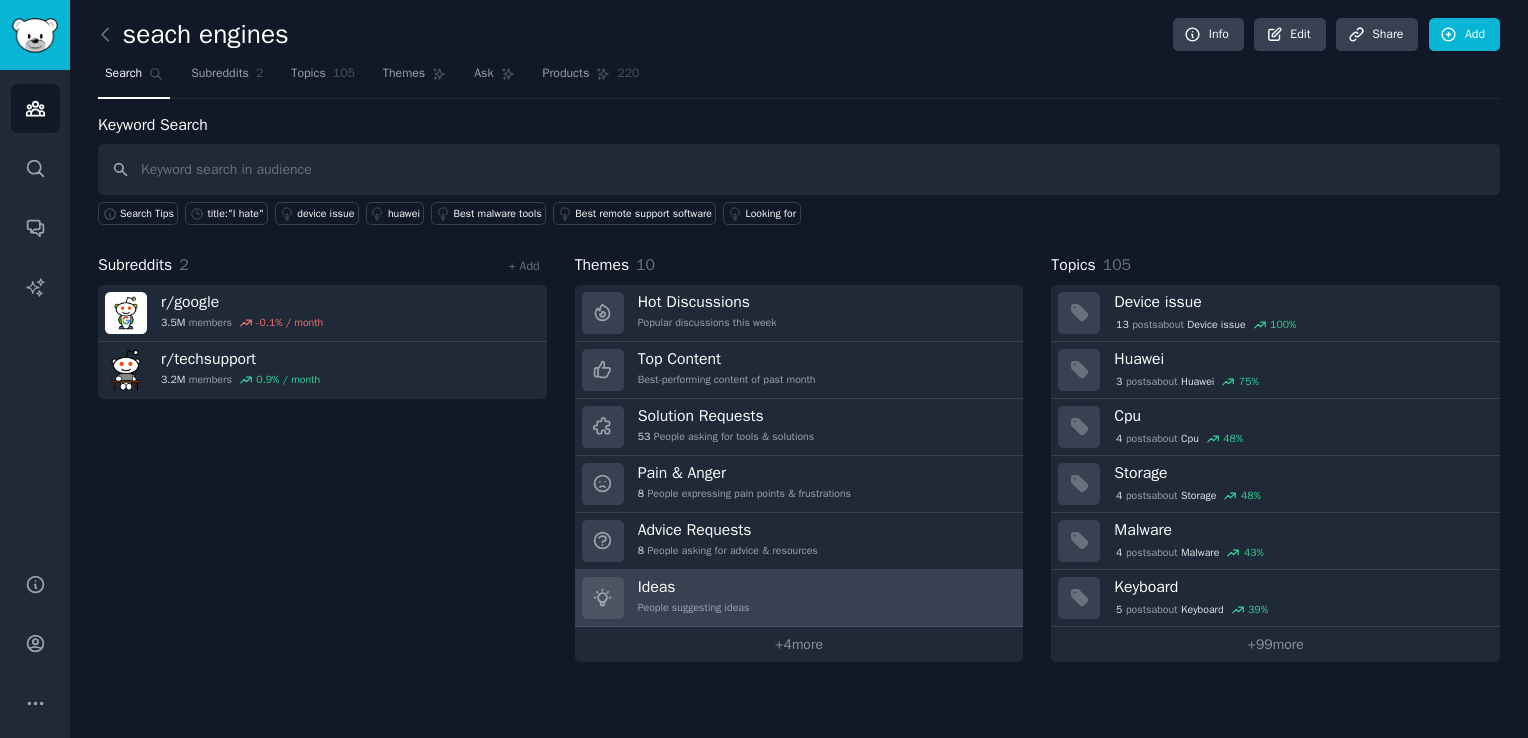 click on "Ideas" at bounding box center (694, 587) 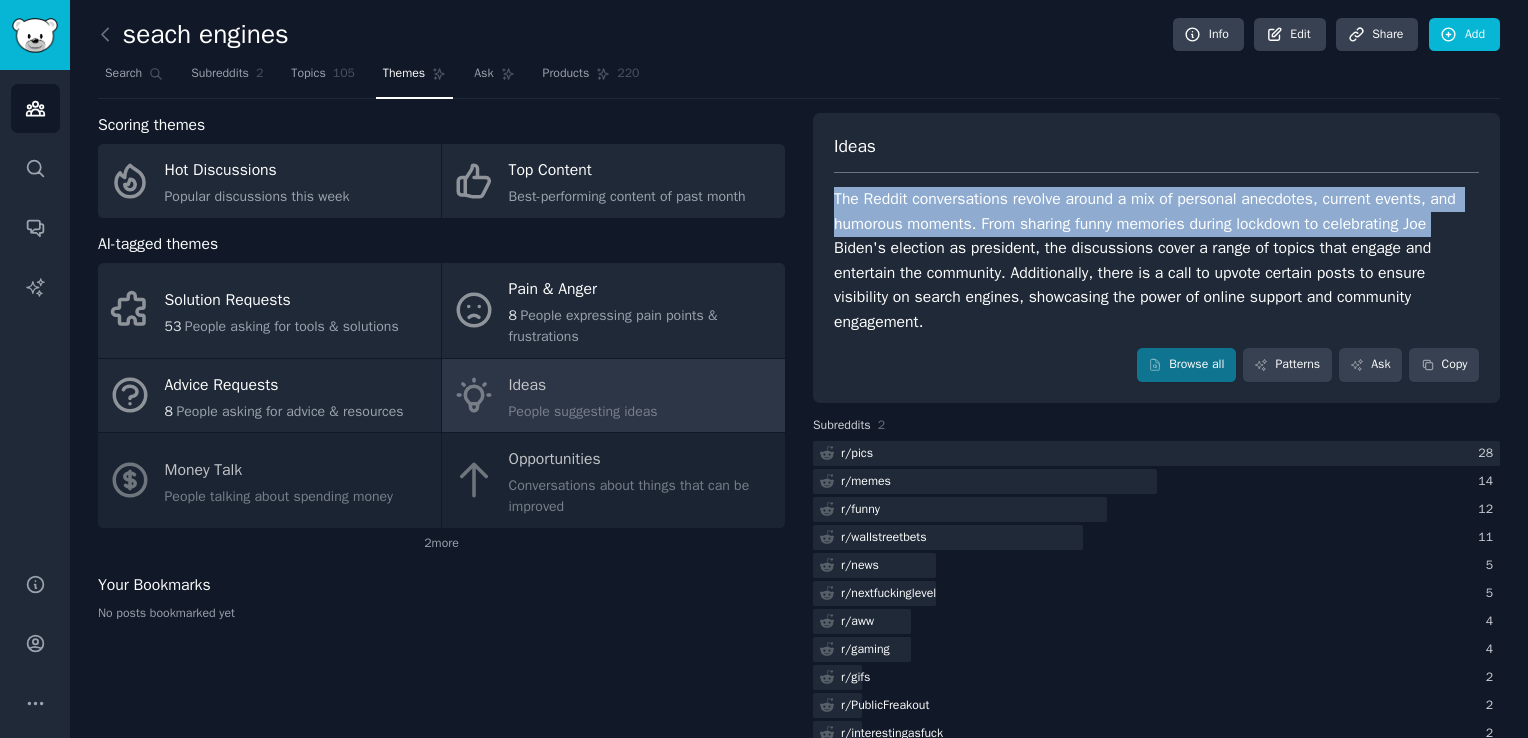 drag, startPoint x: 822, startPoint y: 198, endPoint x: 1465, endPoint y: 214, distance: 643.19904 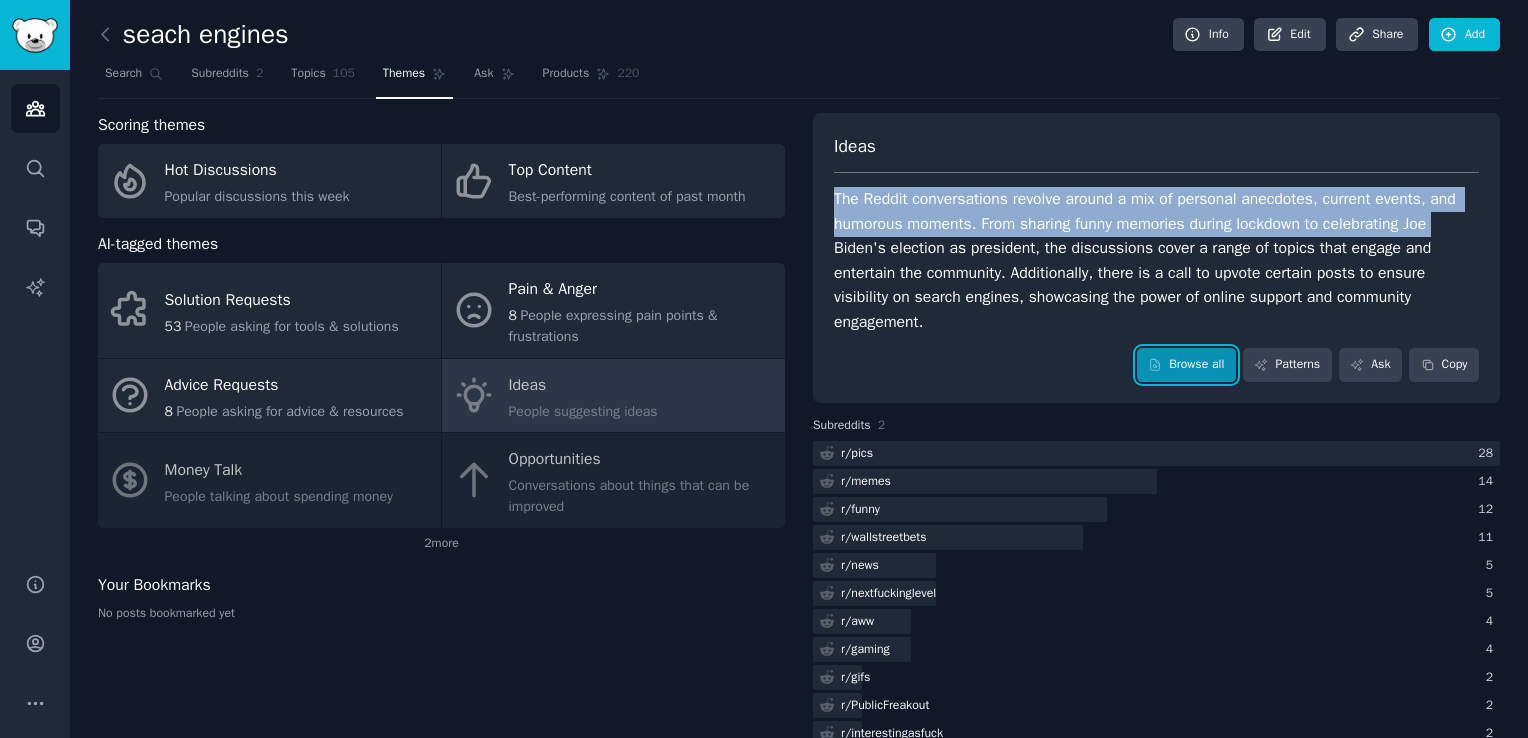click on "Browse all" at bounding box center [1186, 365] 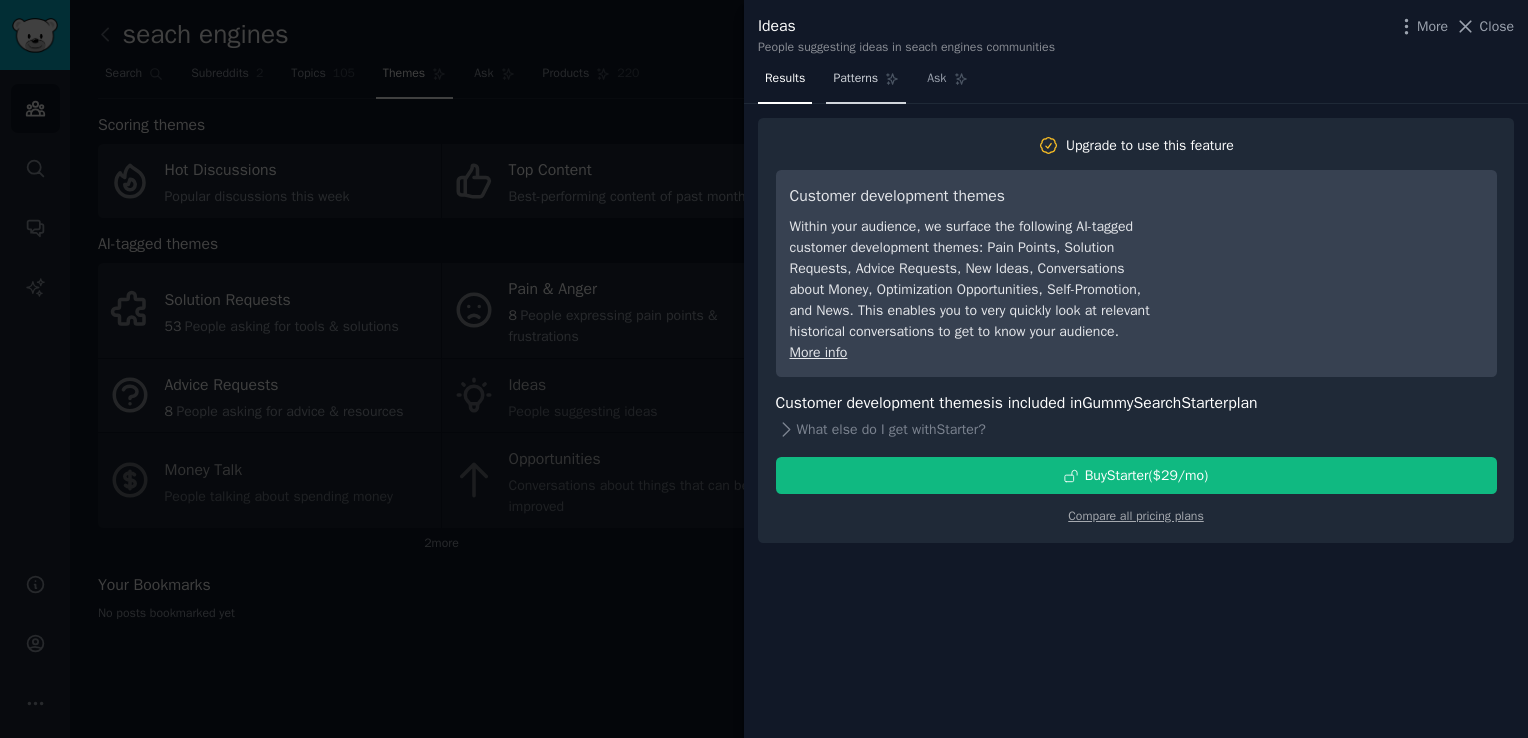 click on "Patterns" at bounding box center (855, 79) 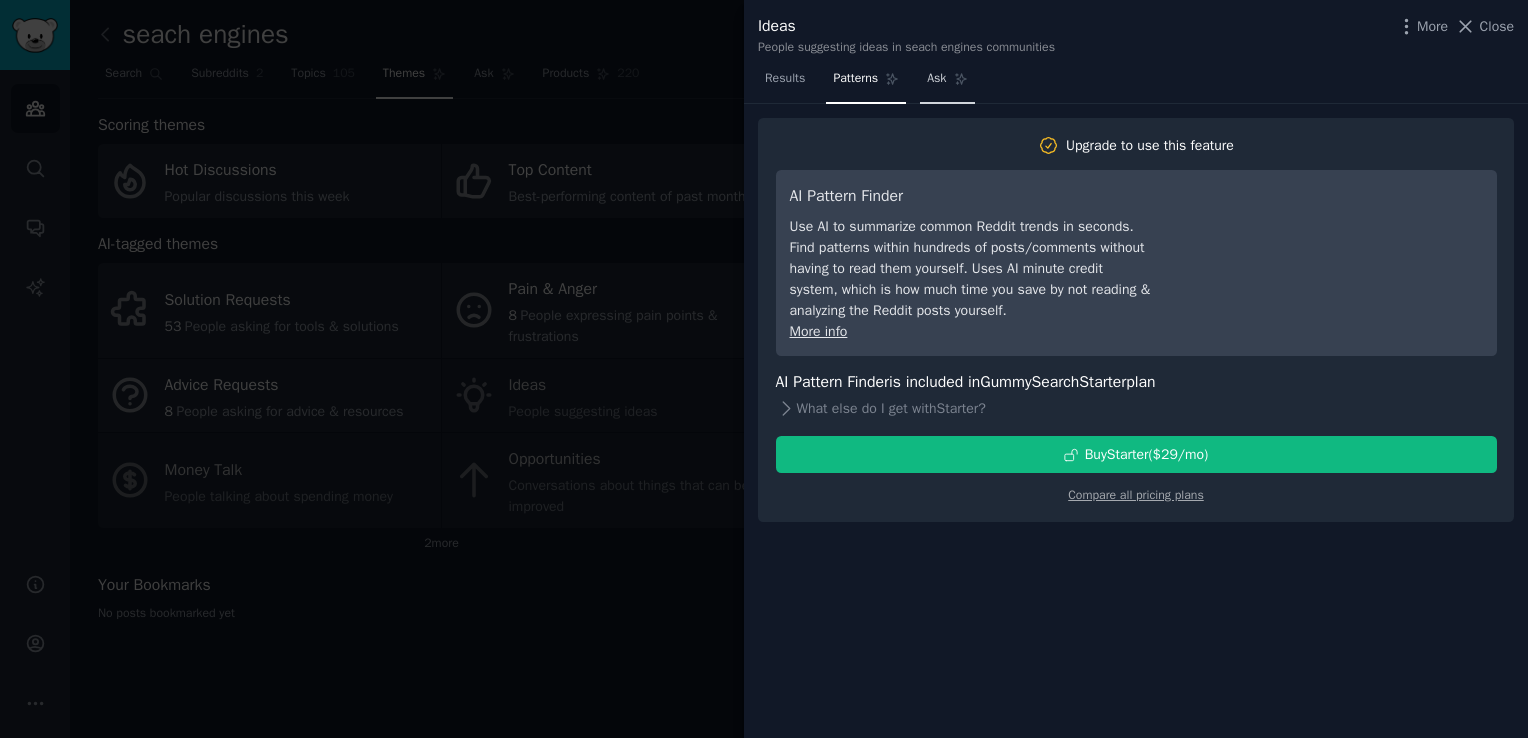 click on "Ask" at bounding box center (947, 83) 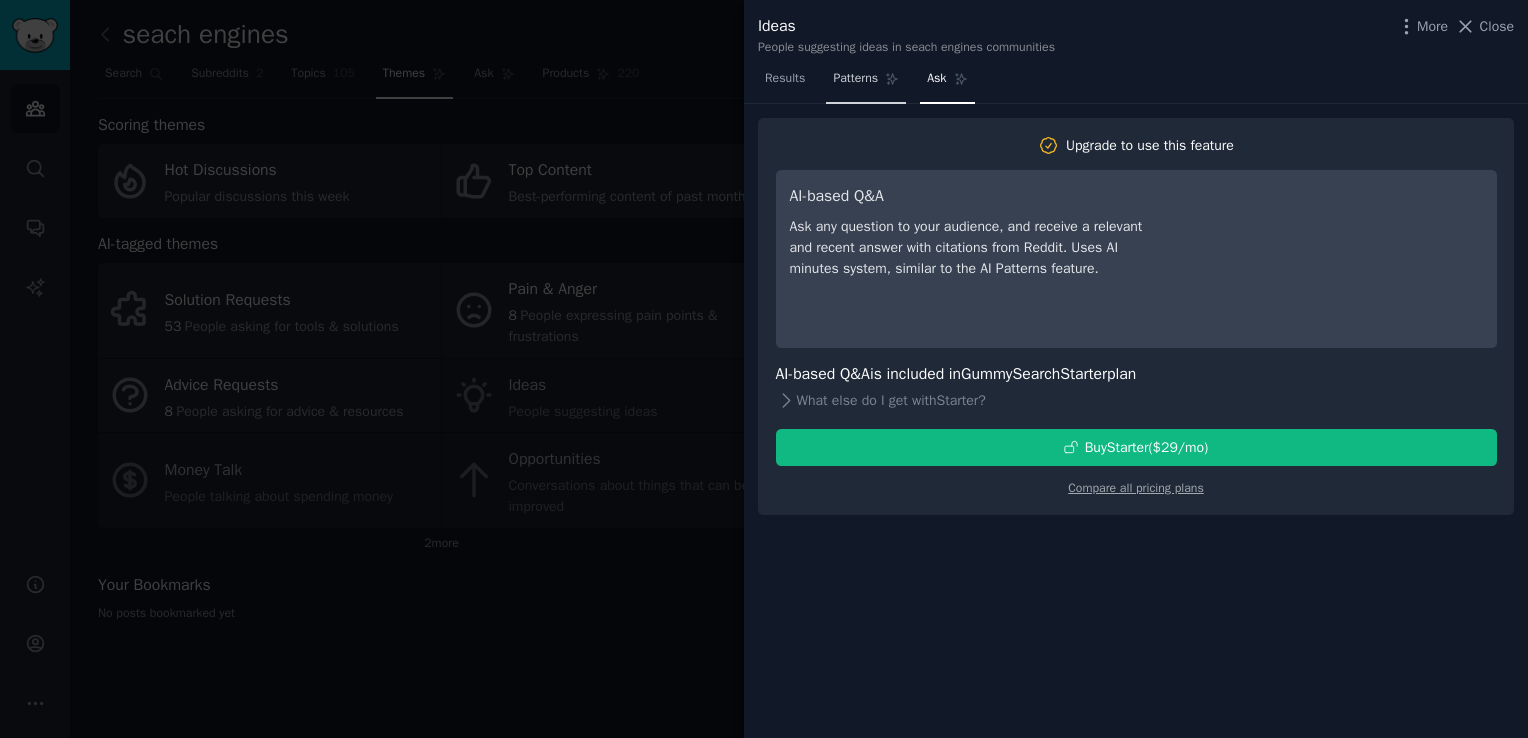 click on "Patterns" at bounding box center (855, 79) 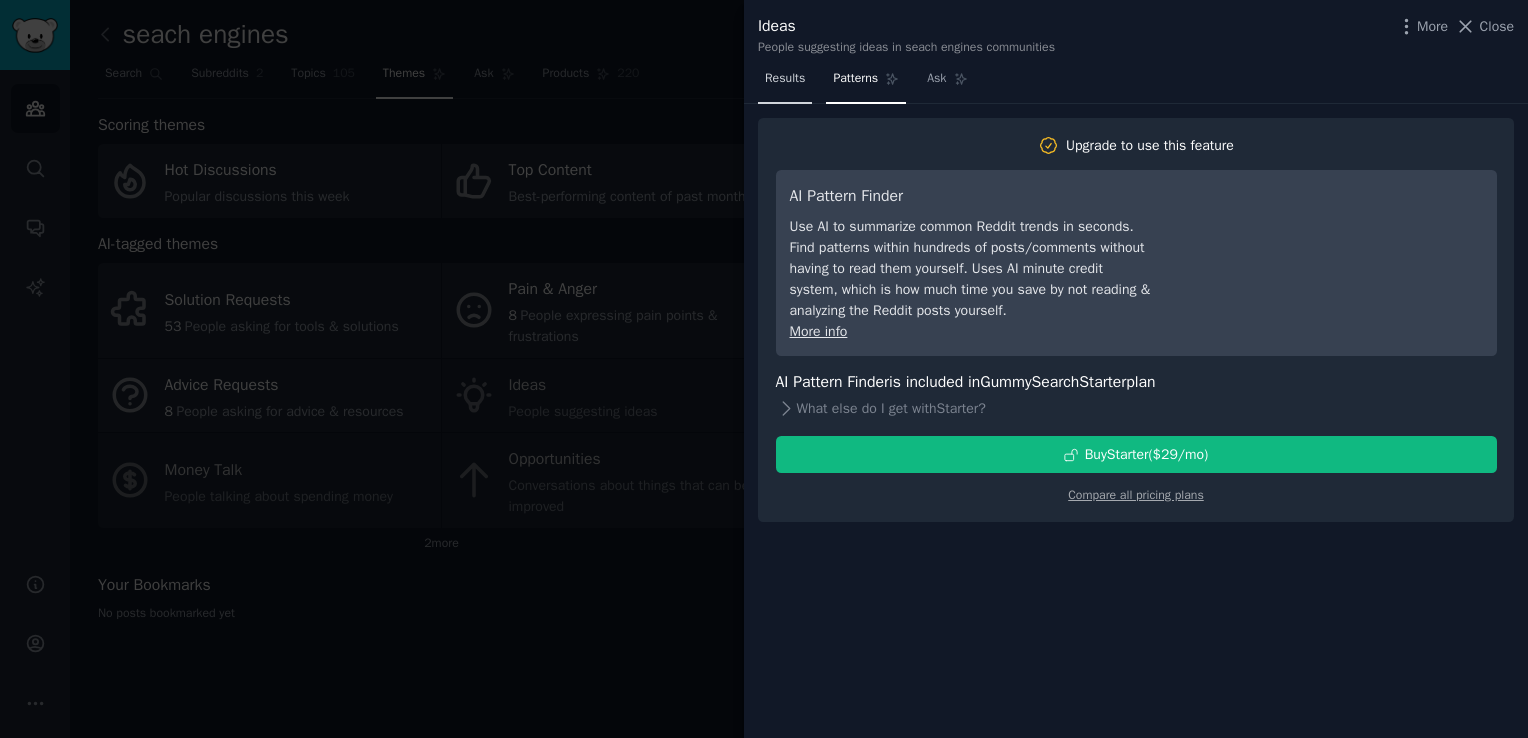 click on "Results" at bounding box center (785, 79) 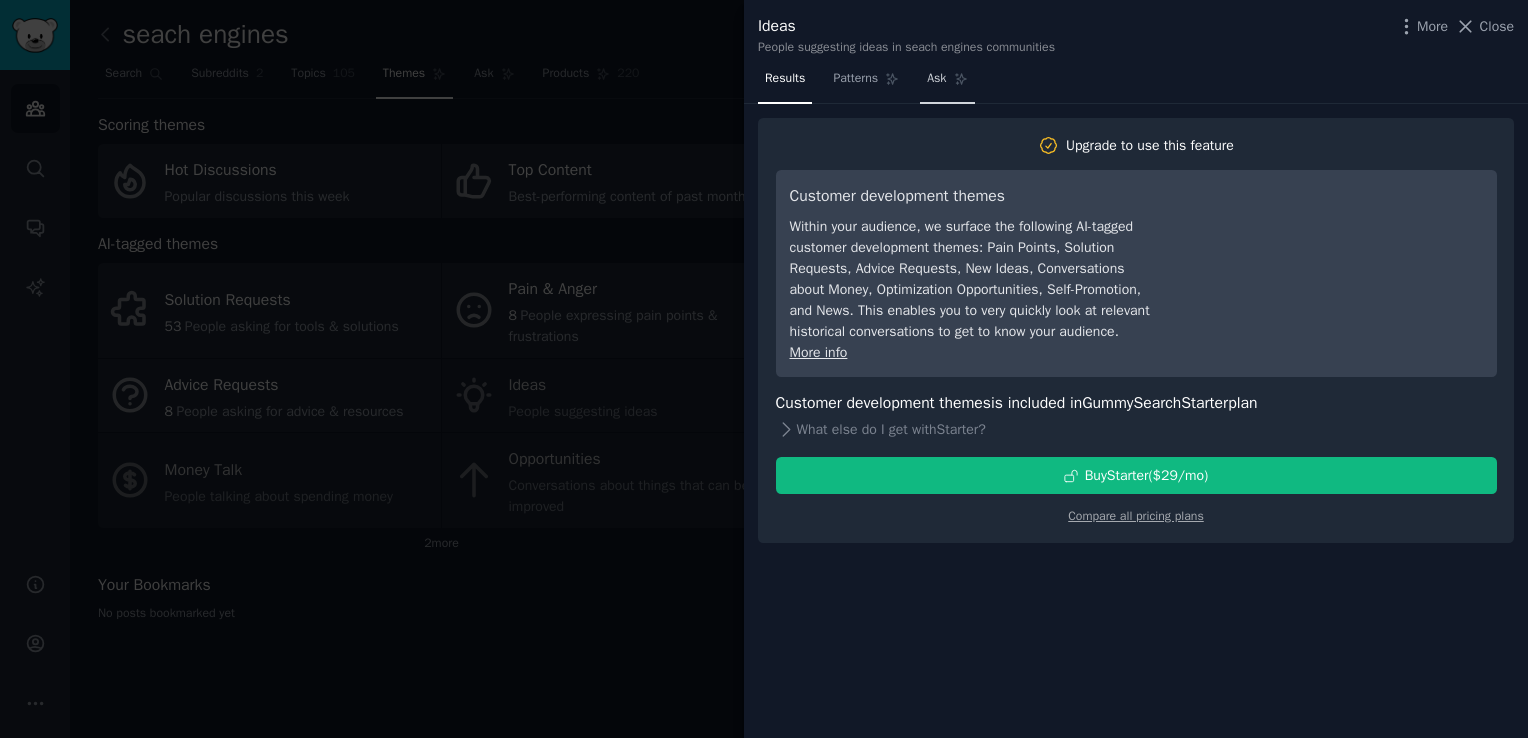 click 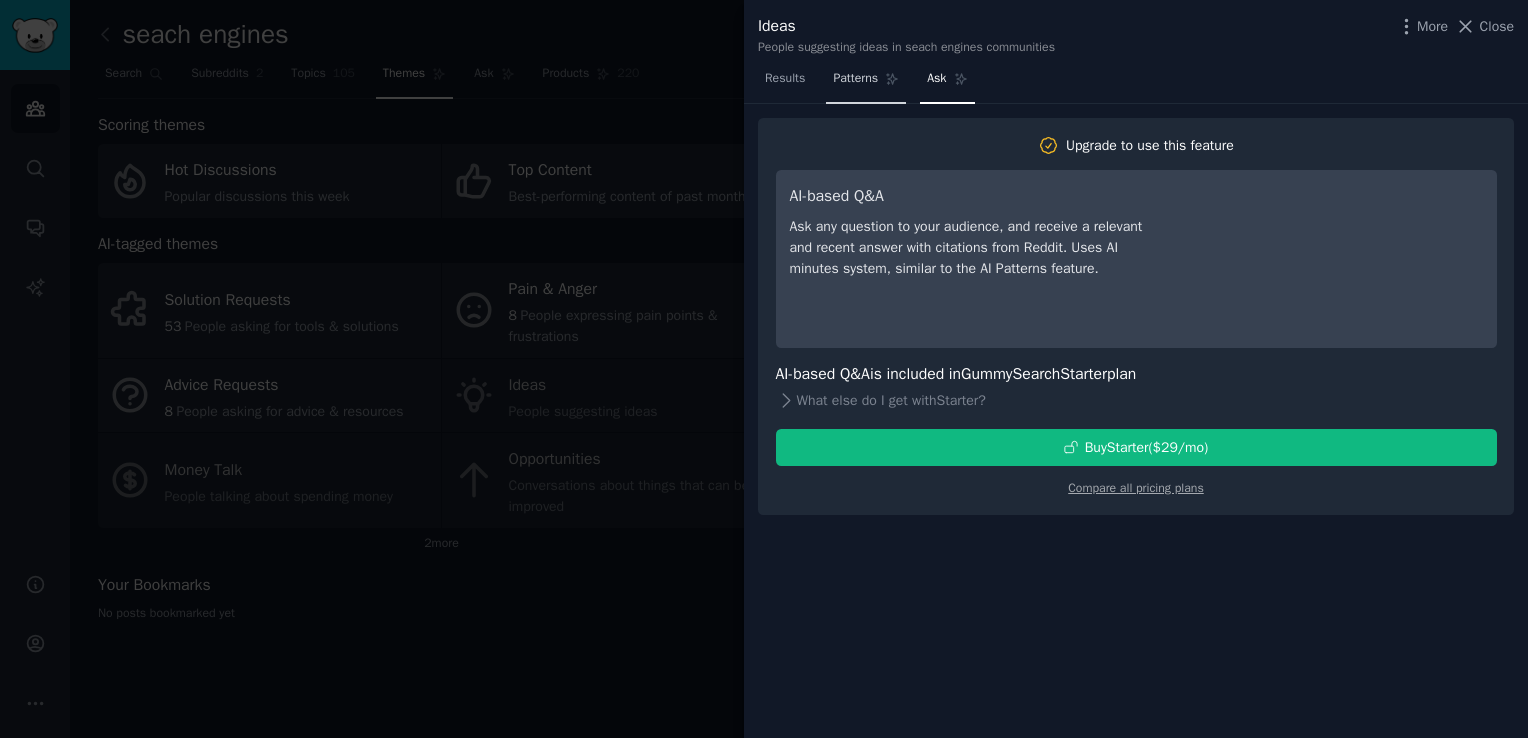 click on "Patterns" at bounding box center [855, 79] 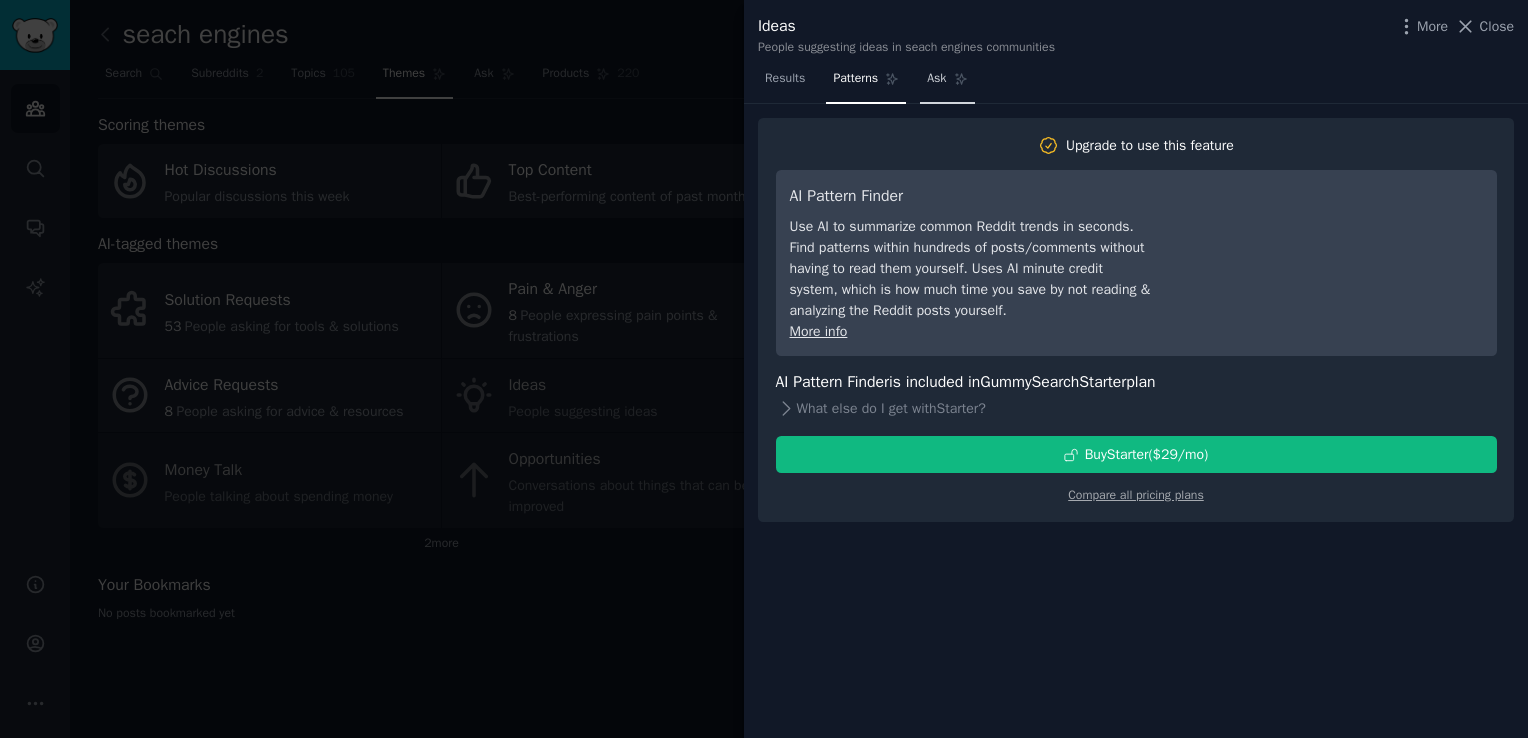 click on "Ask" at bounding box center (936, 79) 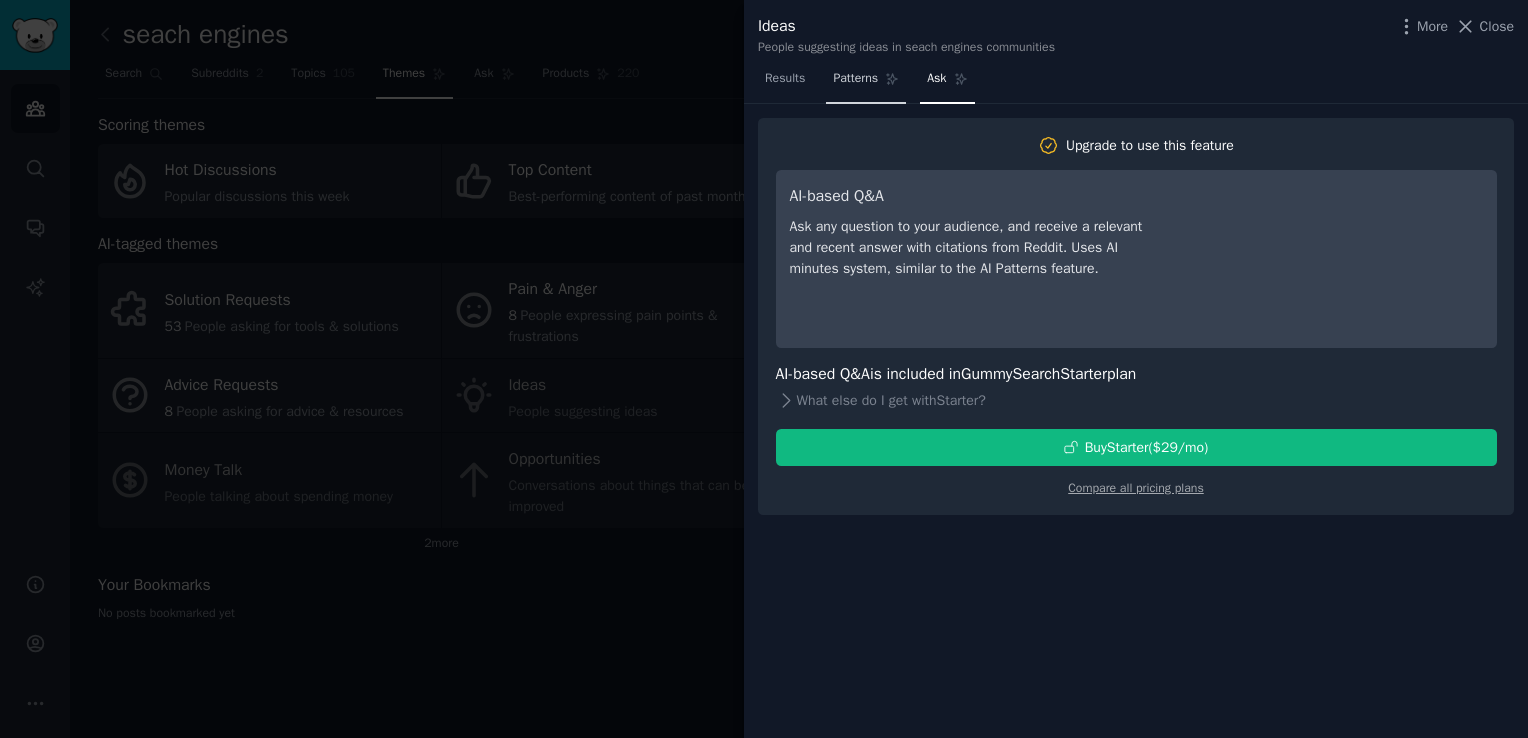 click on "Patterns" at bounding box center (866, 83) 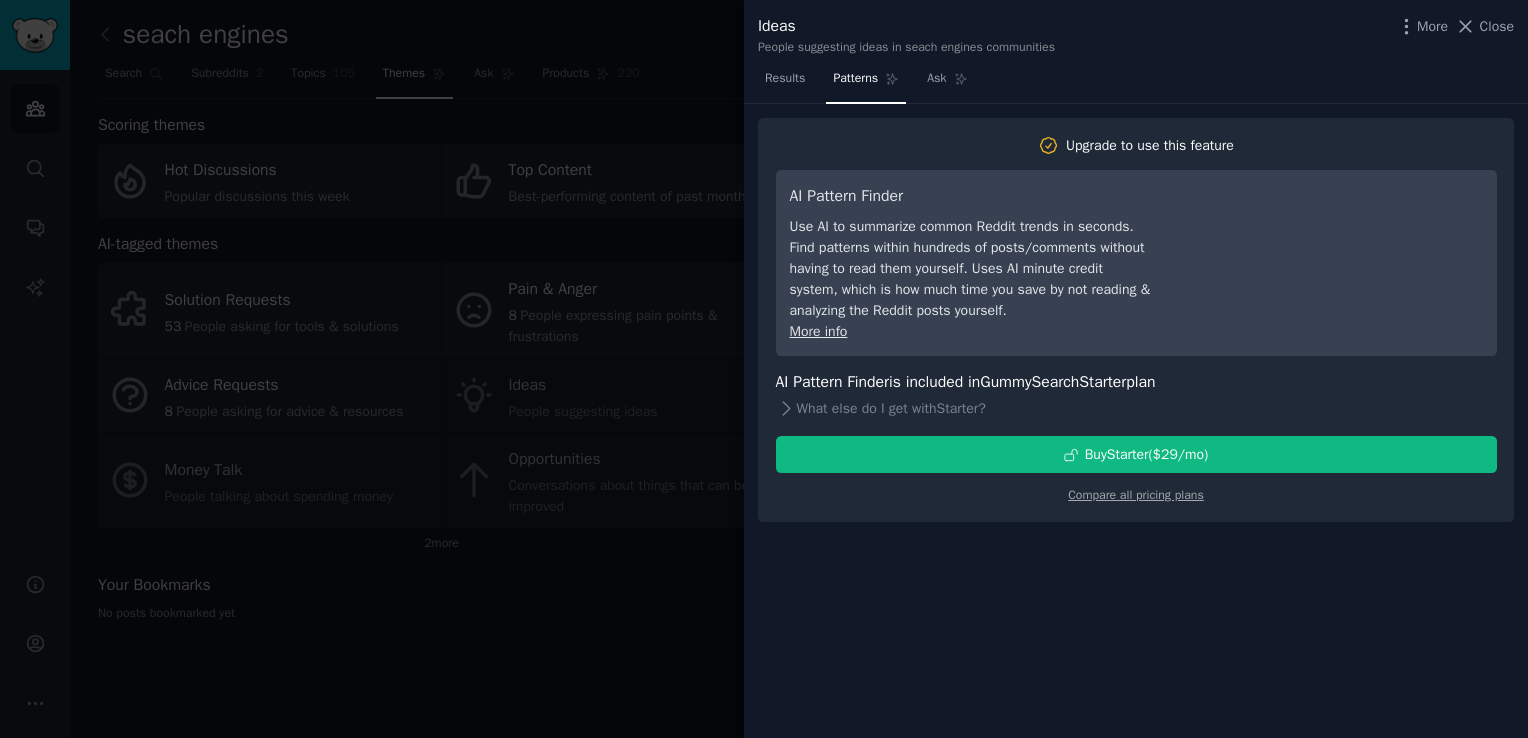 click on "Patterns" at bounding box center (866, 83) 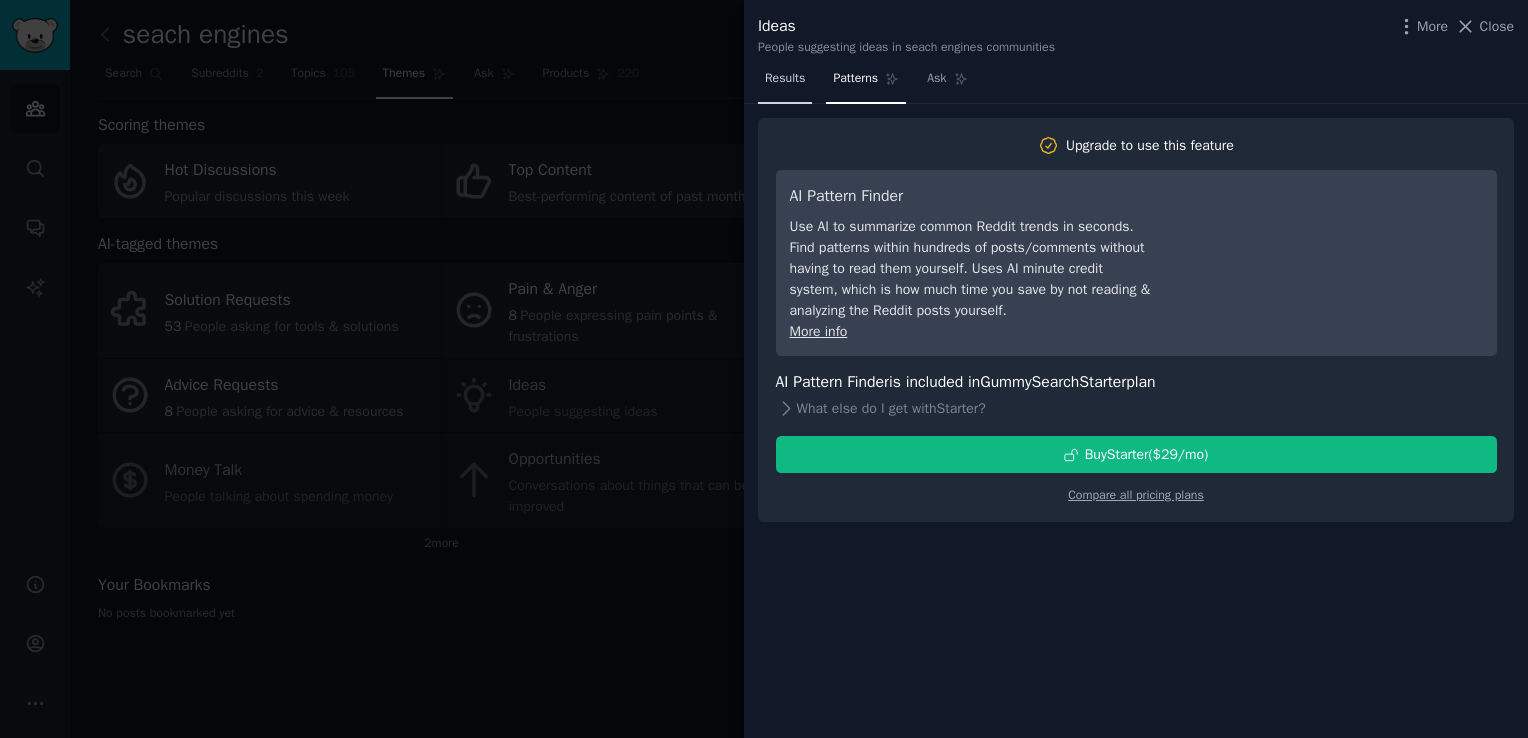 drag, startPoint x: 814, startPoint y: 90, endPoint x: 803, endPoint y: 93, distance: 11.401754 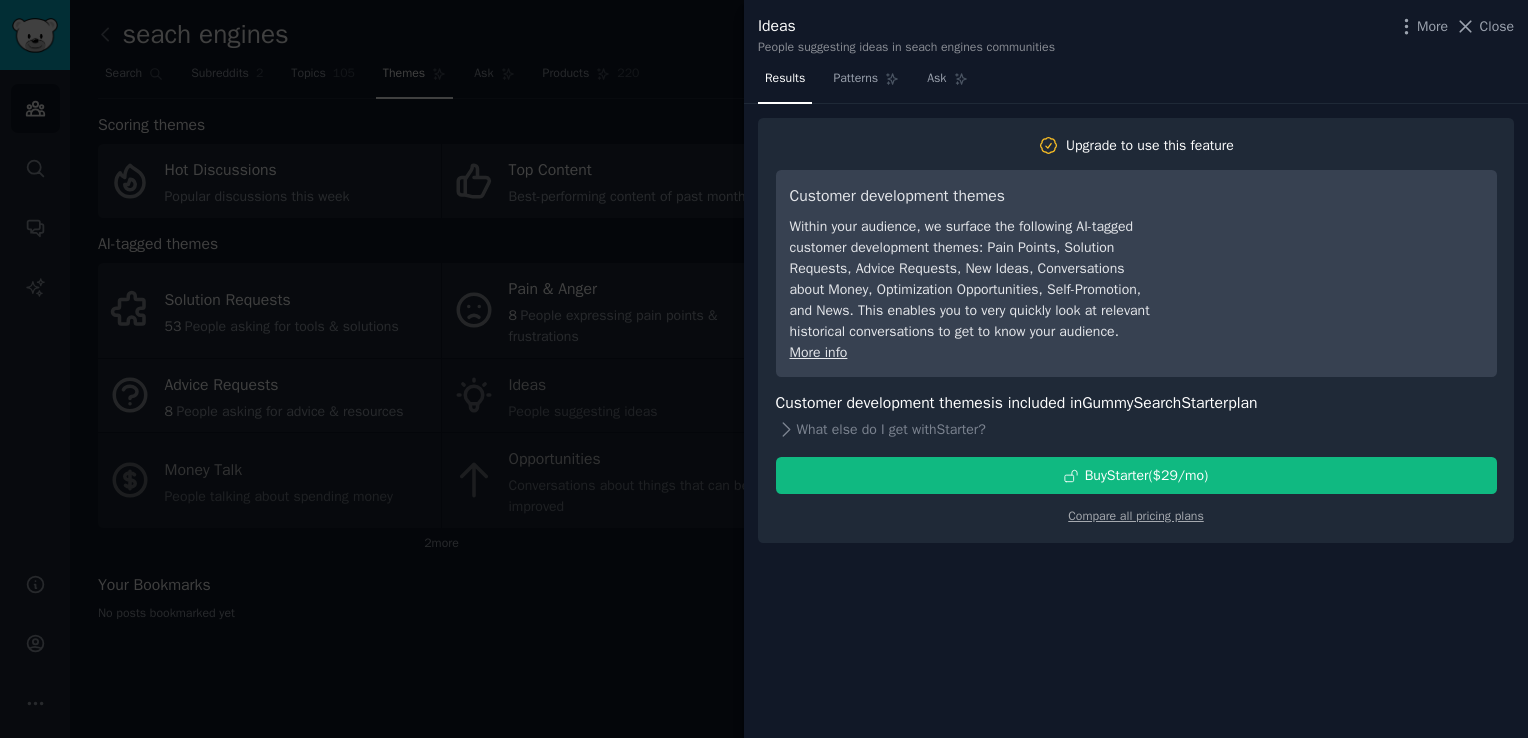 click at bounding box center (764, 369) 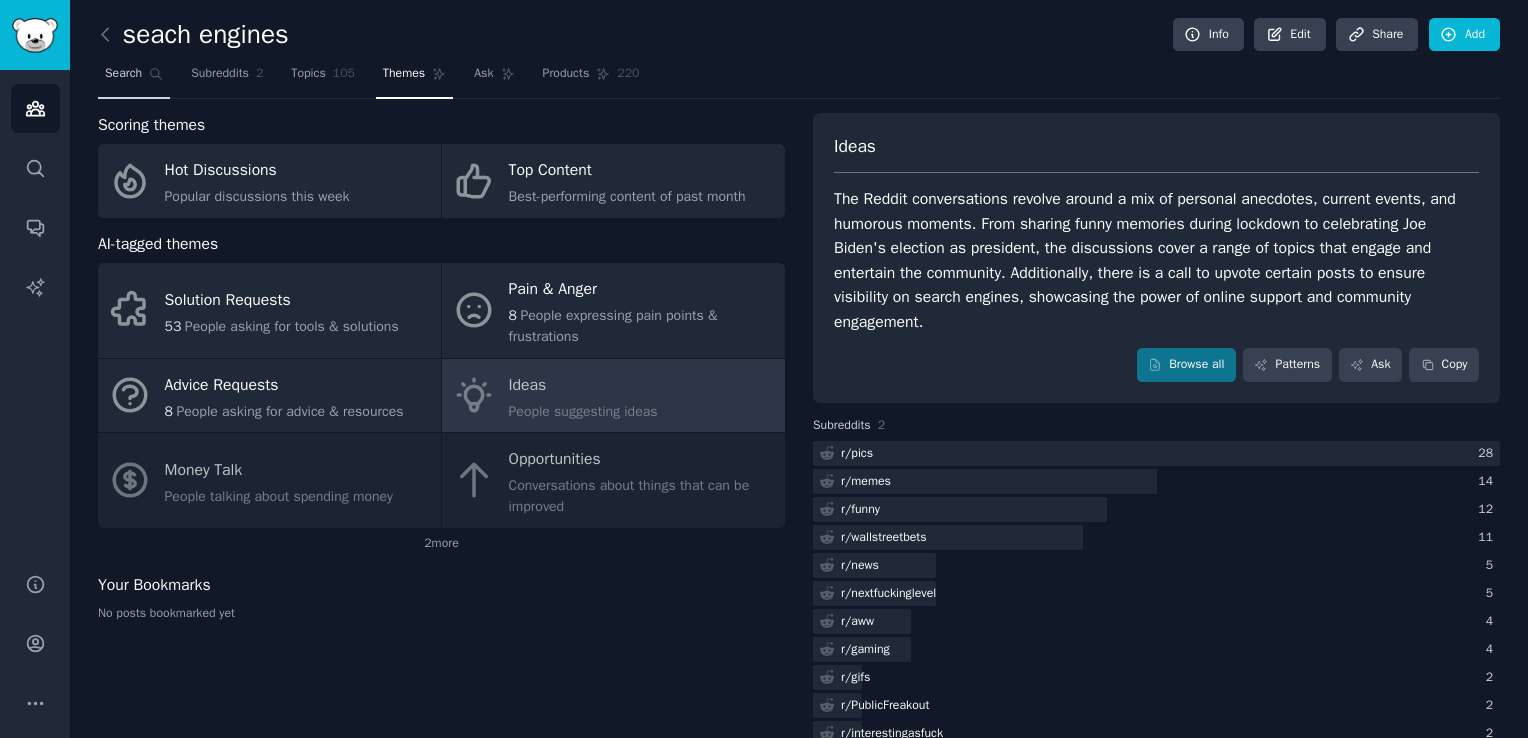 click 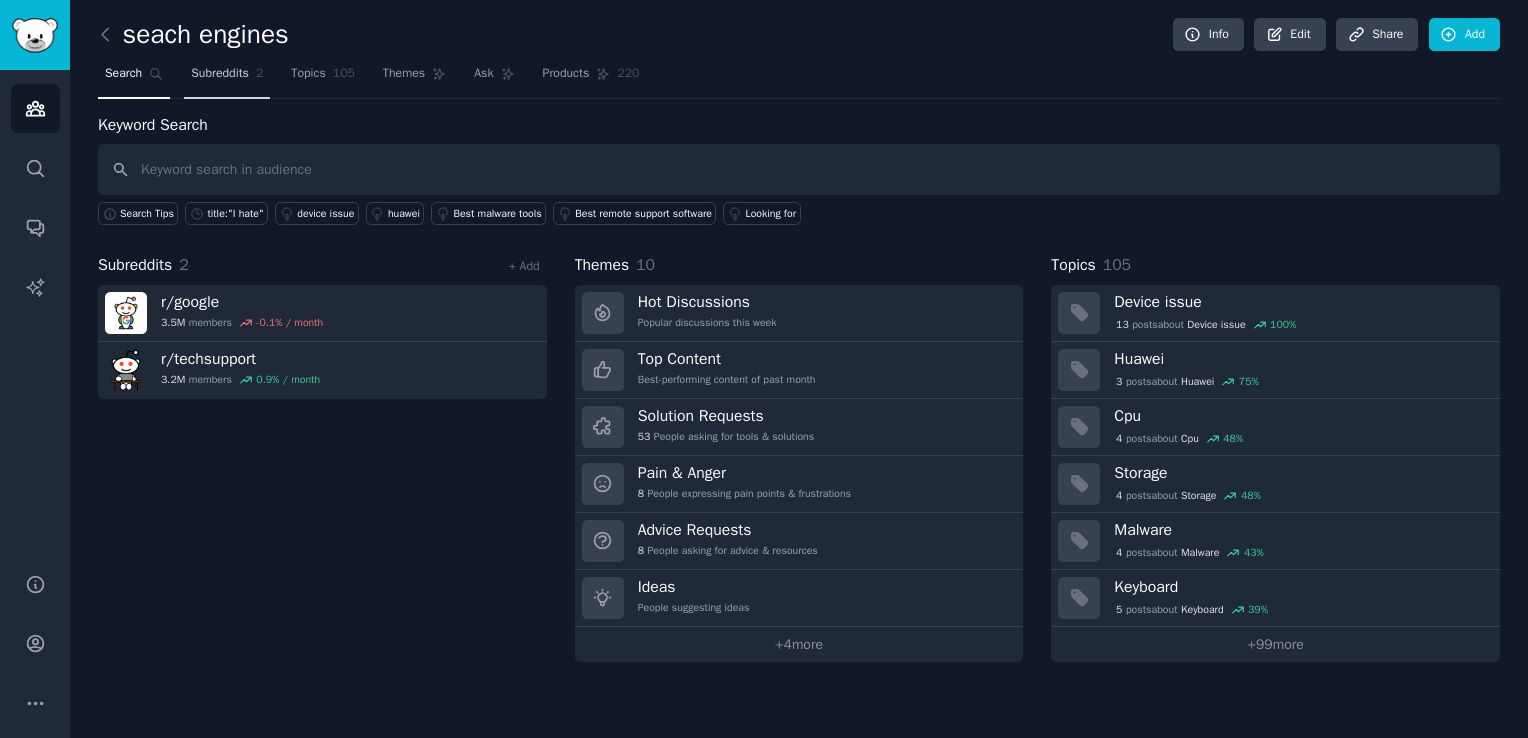 click on "Subreddits 2" at bounding box center (227, 78) 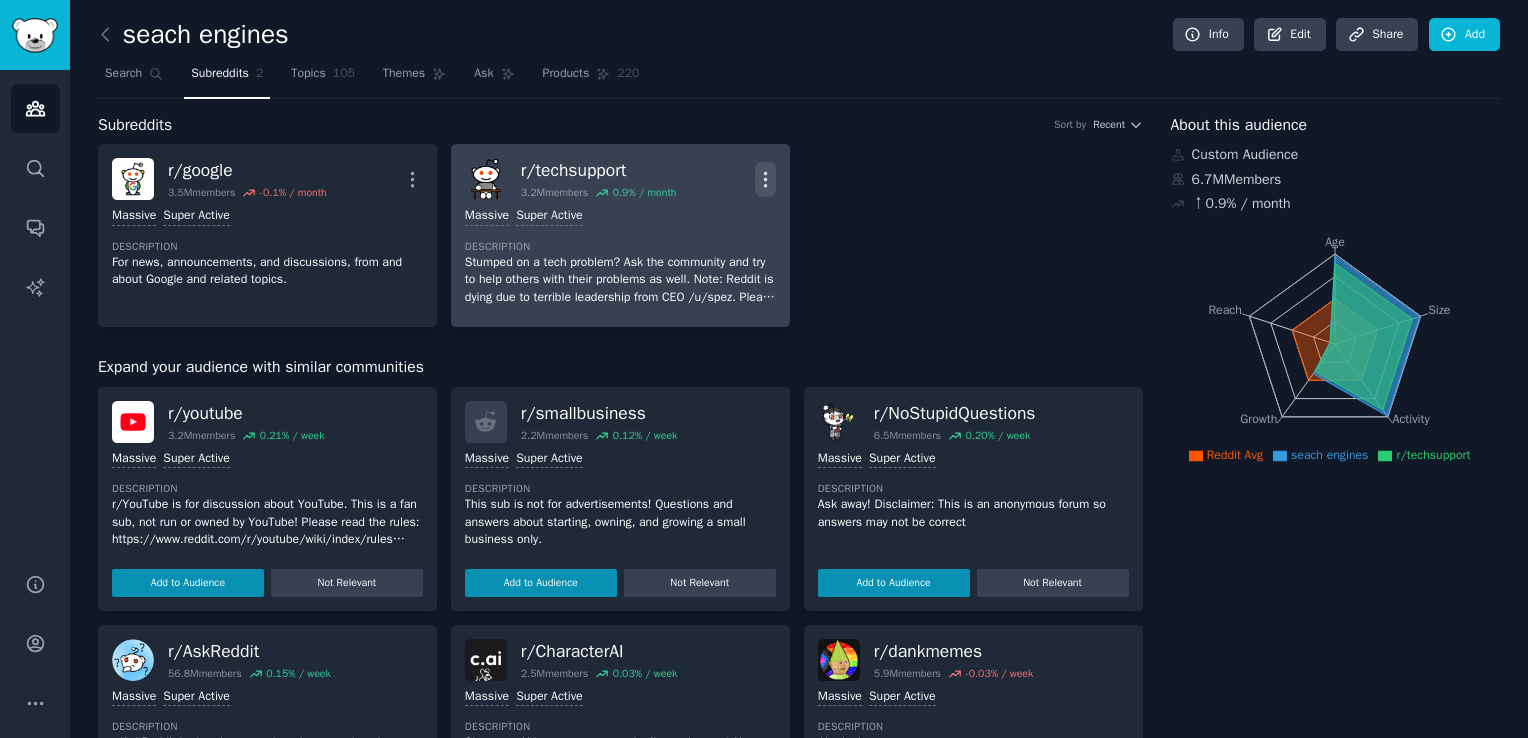 click 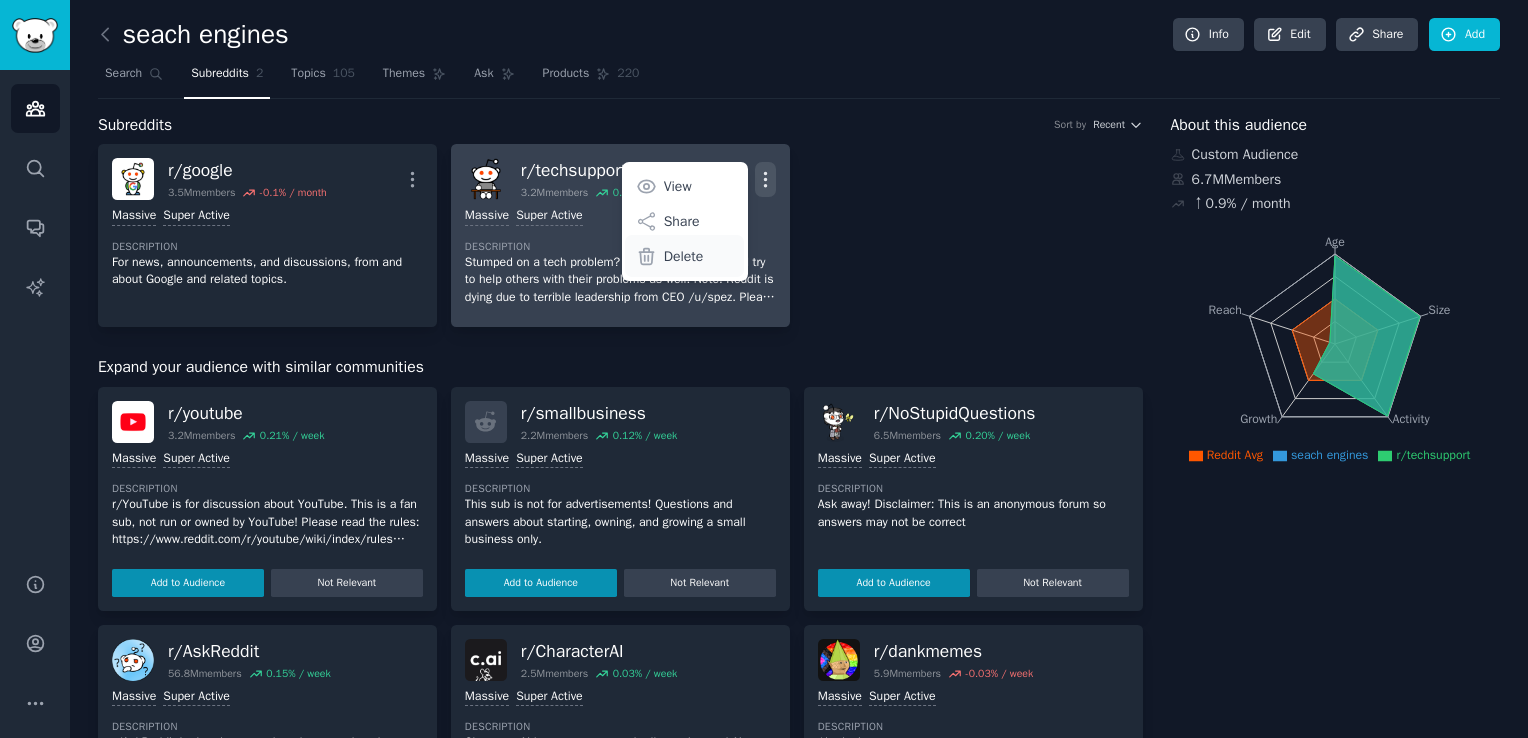 click on "Delete" at bounding box center (684, 256) 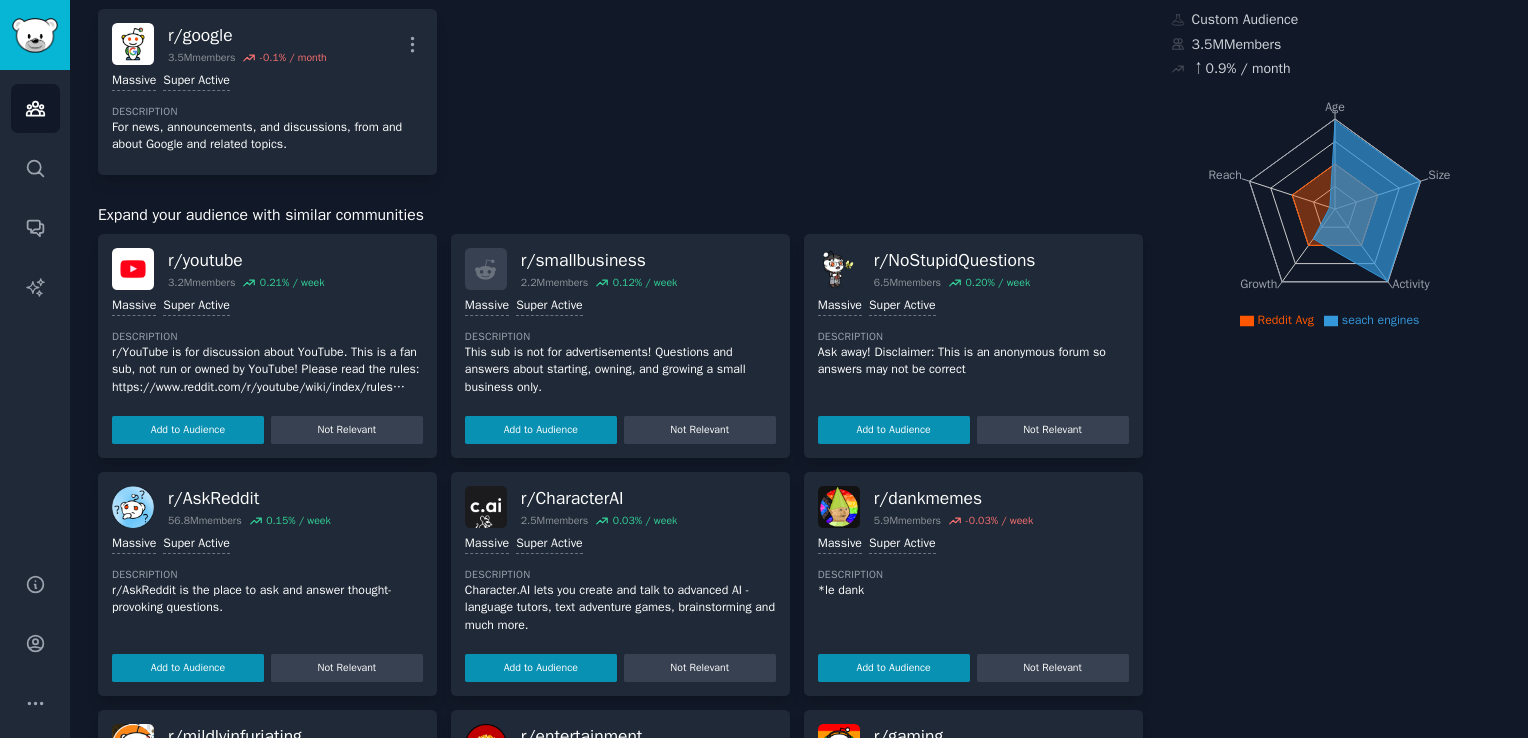 scroll, scrollTop: 0, scrollLeft: 0, axis: both 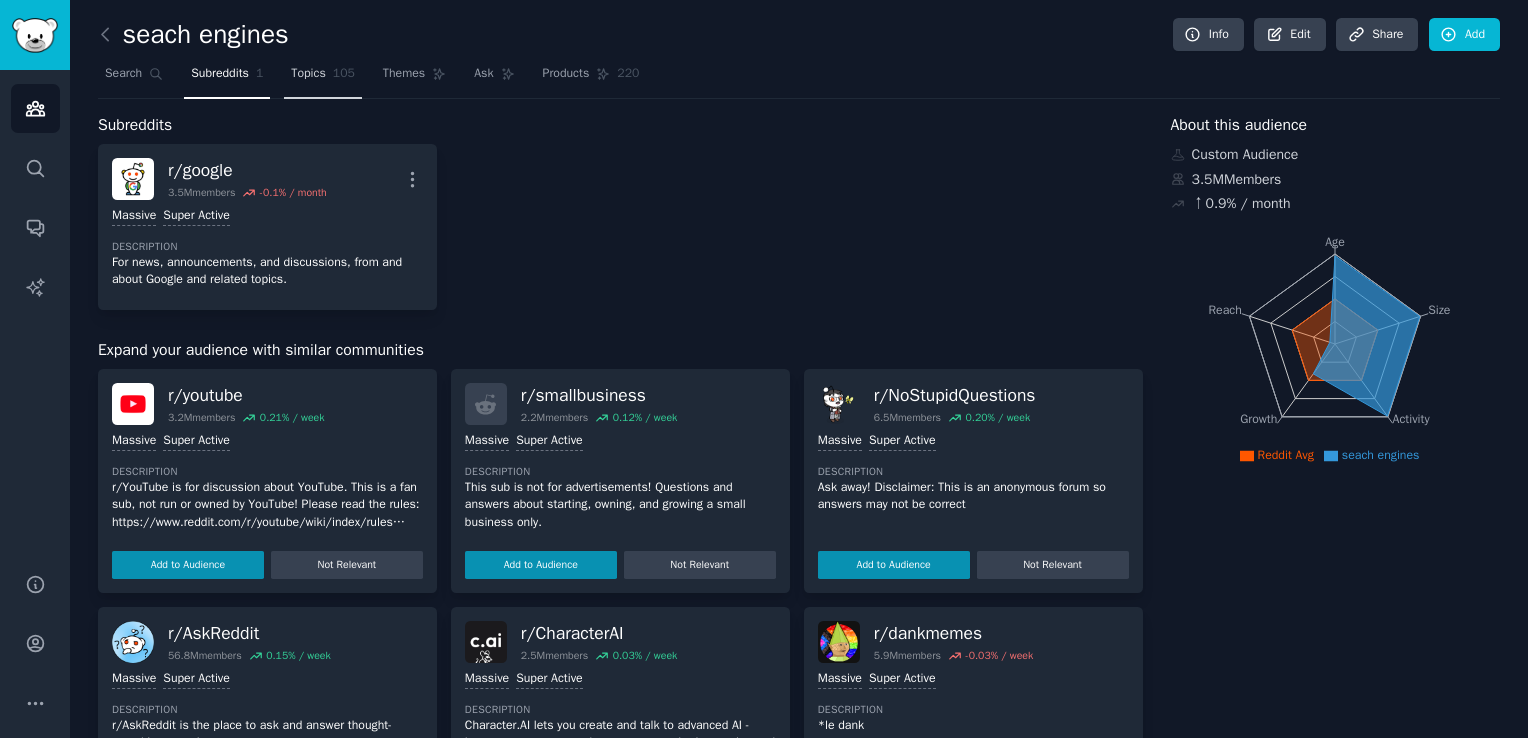 click on "105" 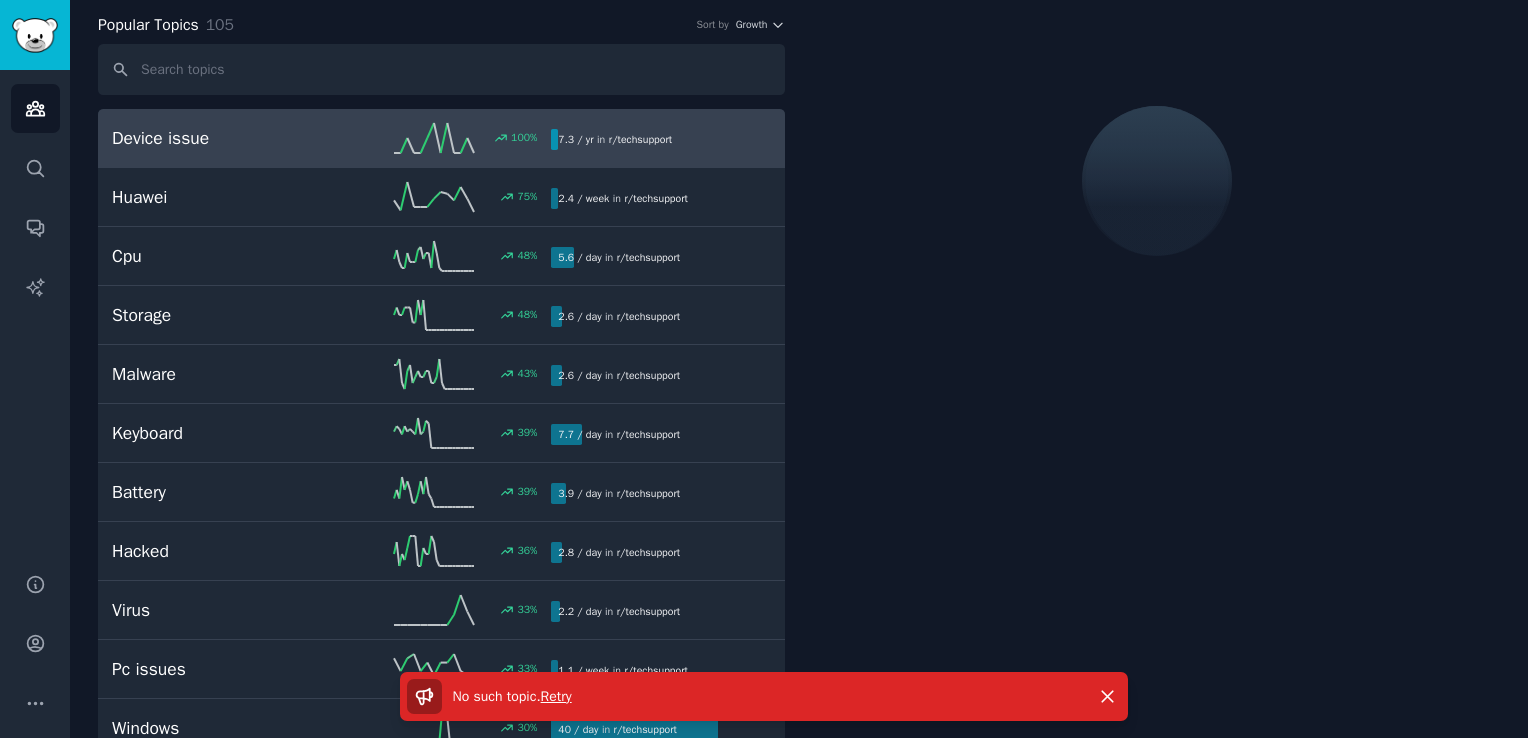 scroll, scrollTop: 0, scrollLeft: 0, axis: both 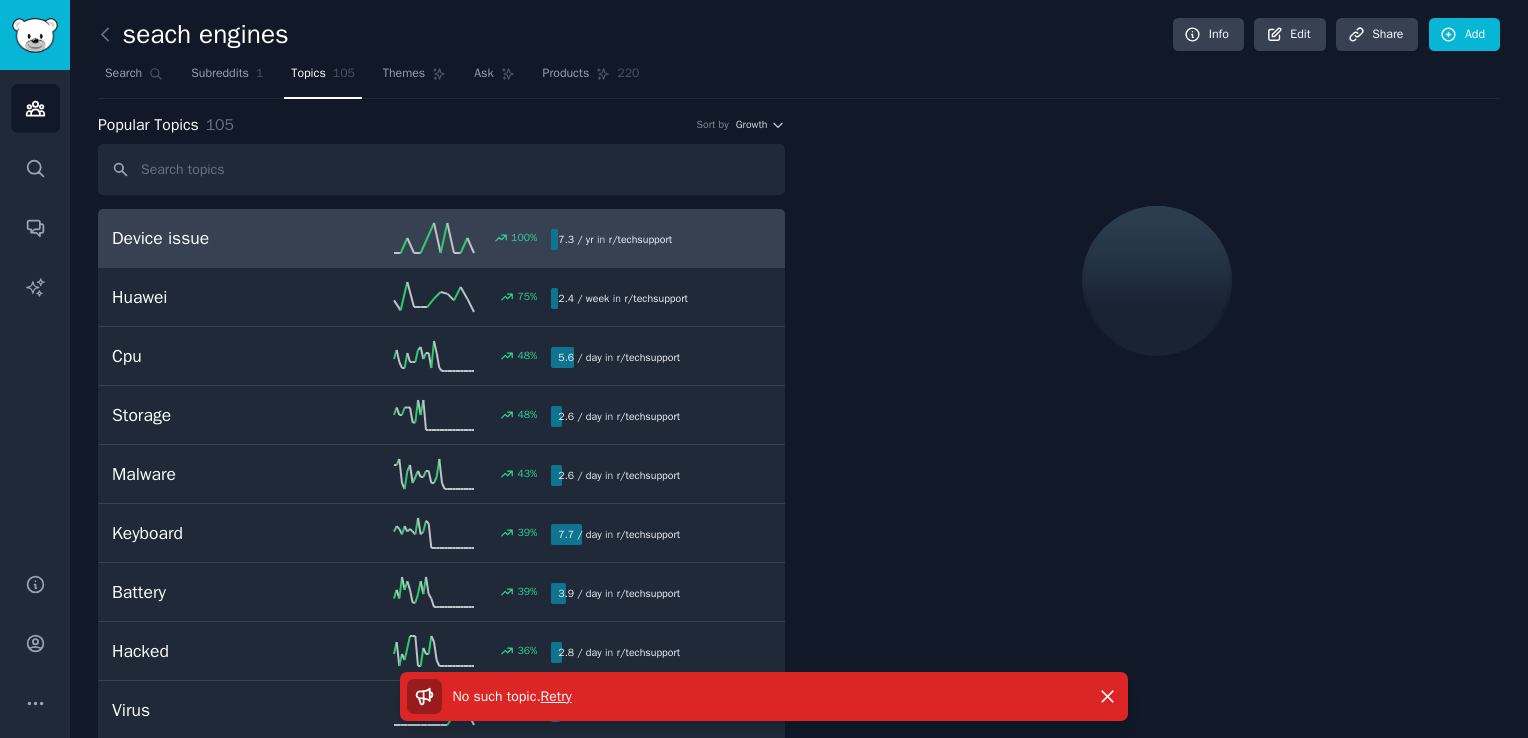 click on "Retry" at bounding box center (556, 696) 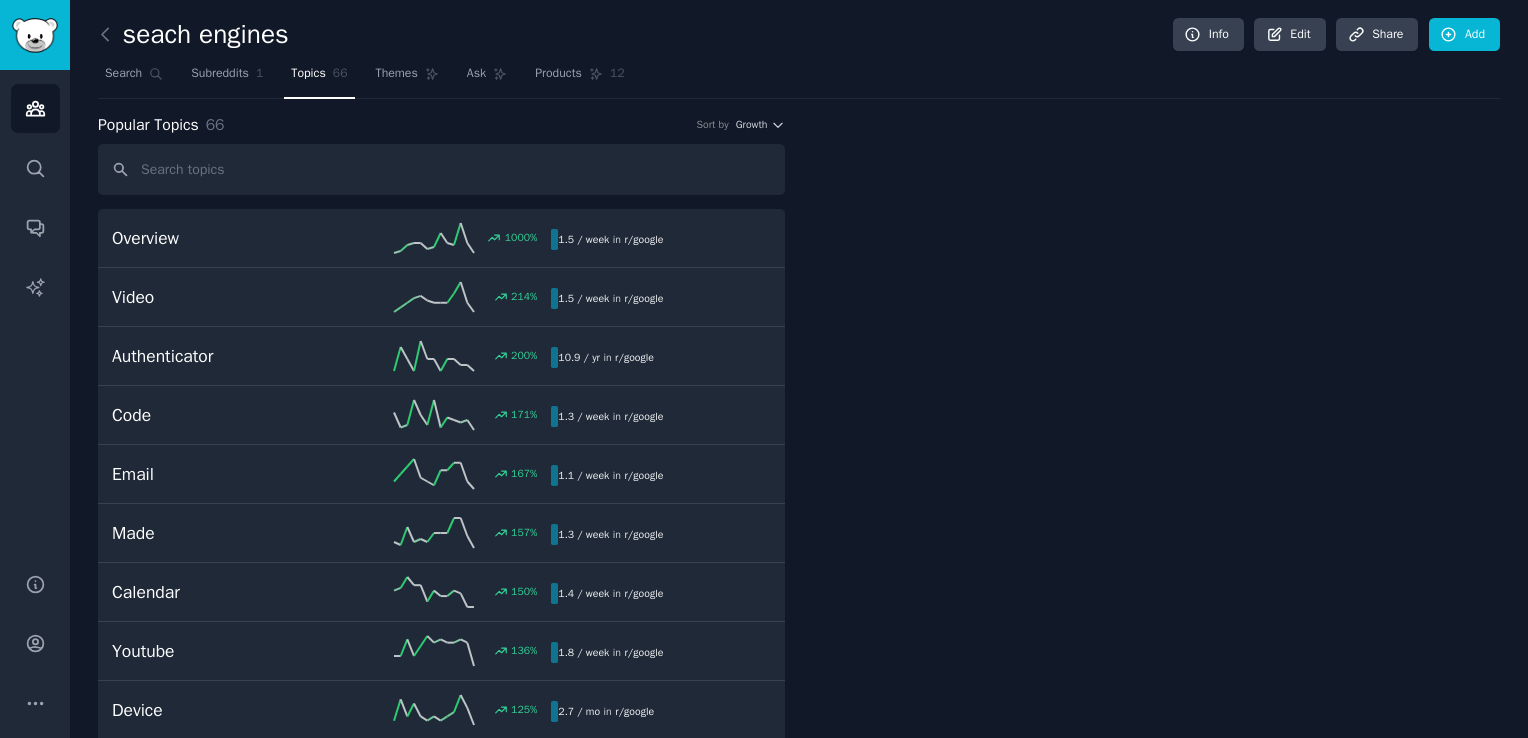 scroll, scrollTop: 0, scrollLeft: 0, axis: both 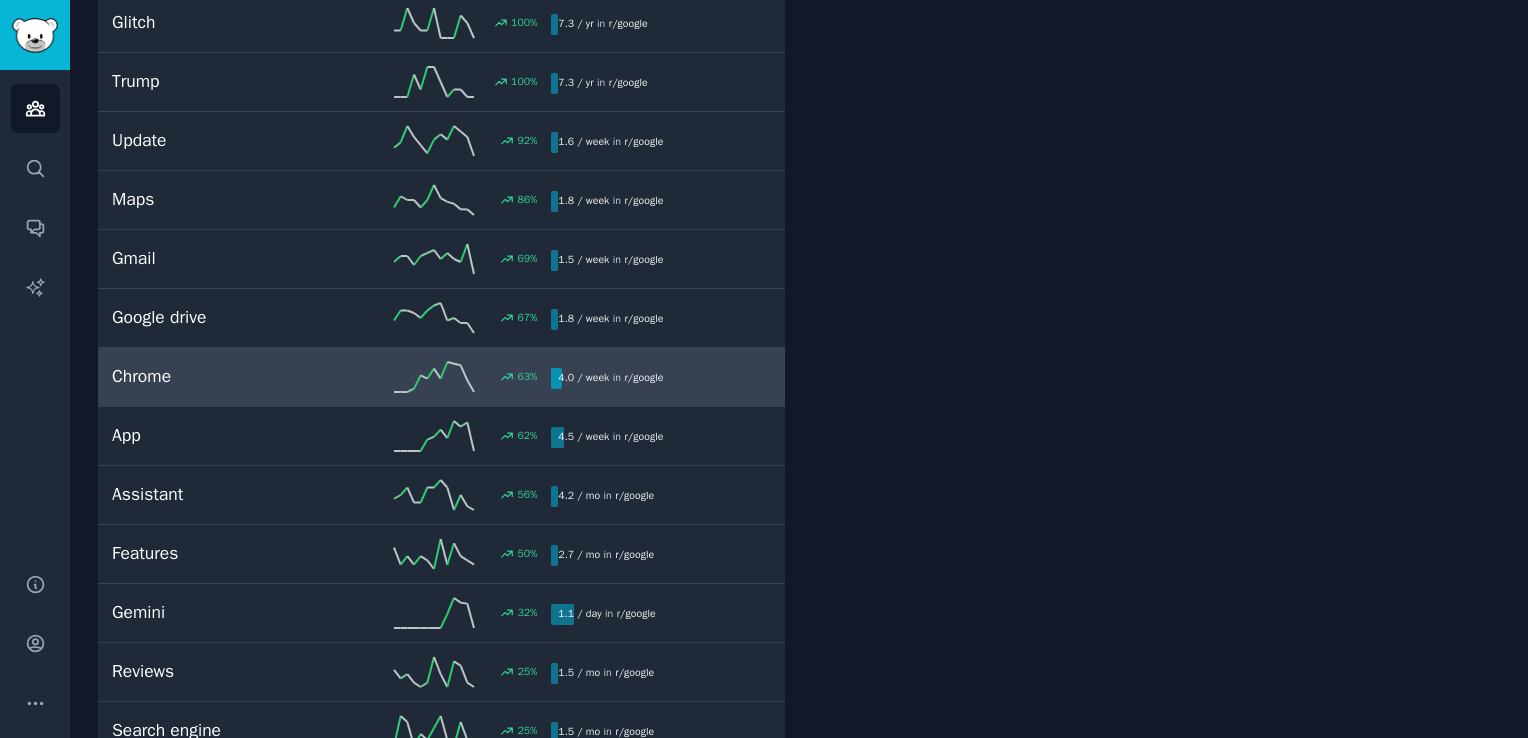 click on "Chrome" at bounding box center (222, 376) 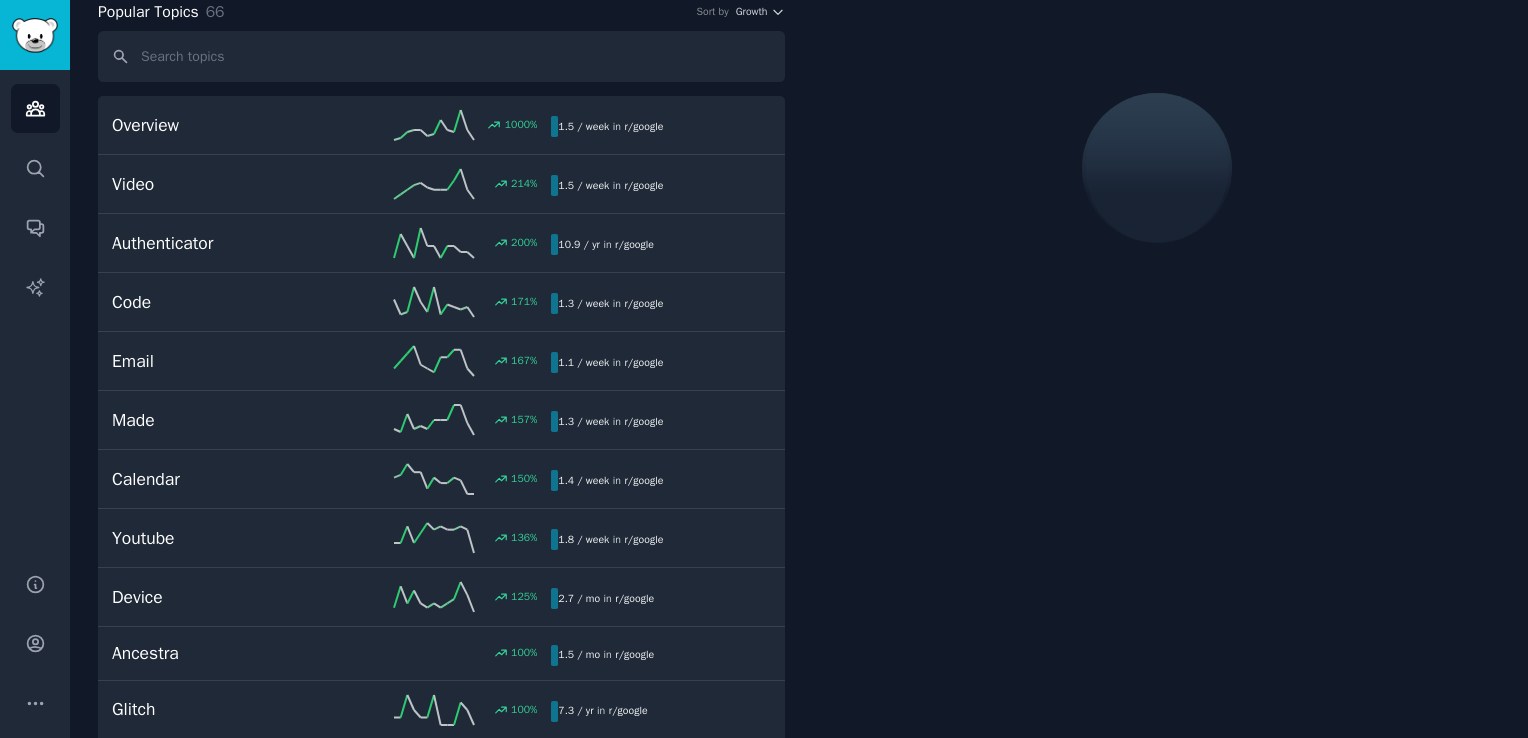 scroll, scrollTop: 111, scrollLeft: 0, axis: vertical 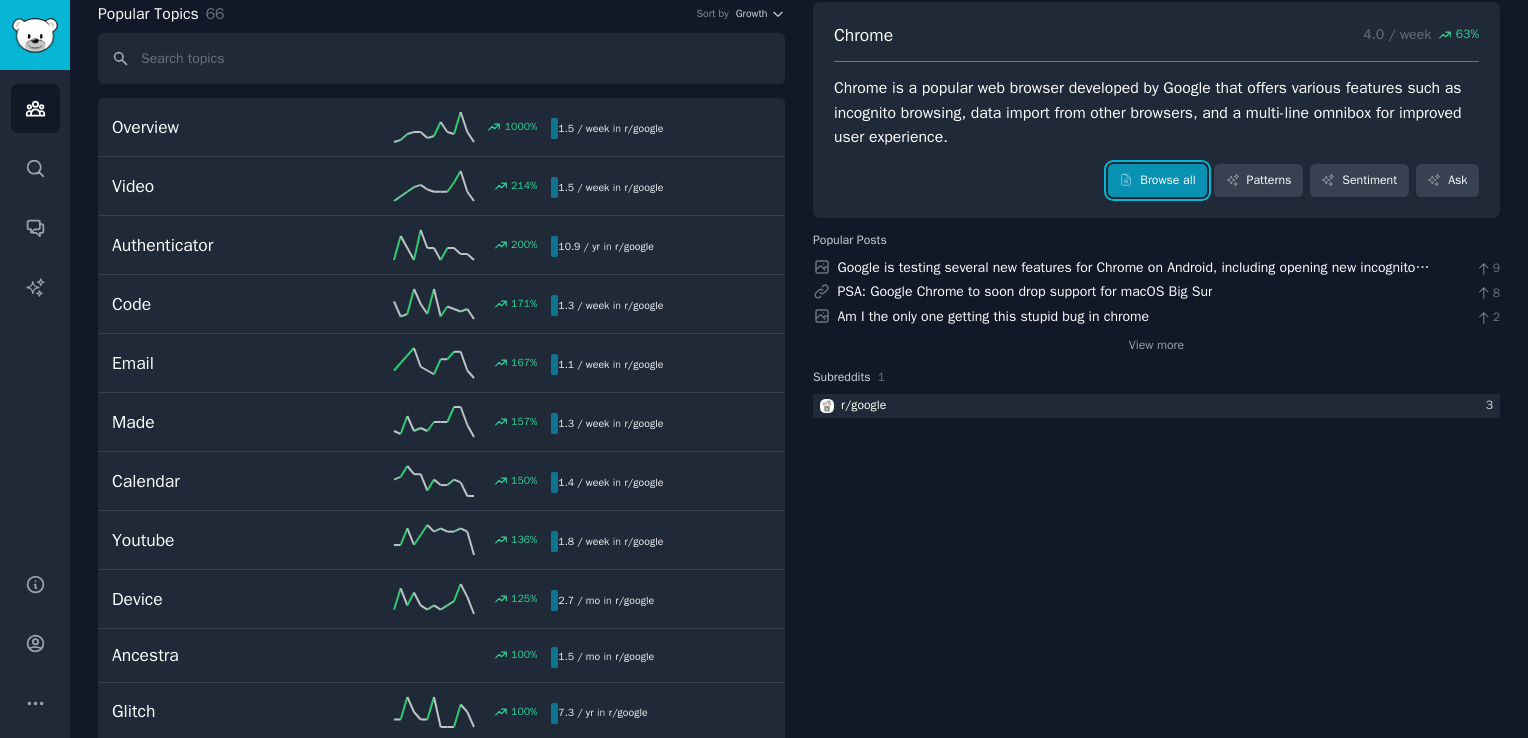 click on "Browse all" at bounding box center (1157, 181) 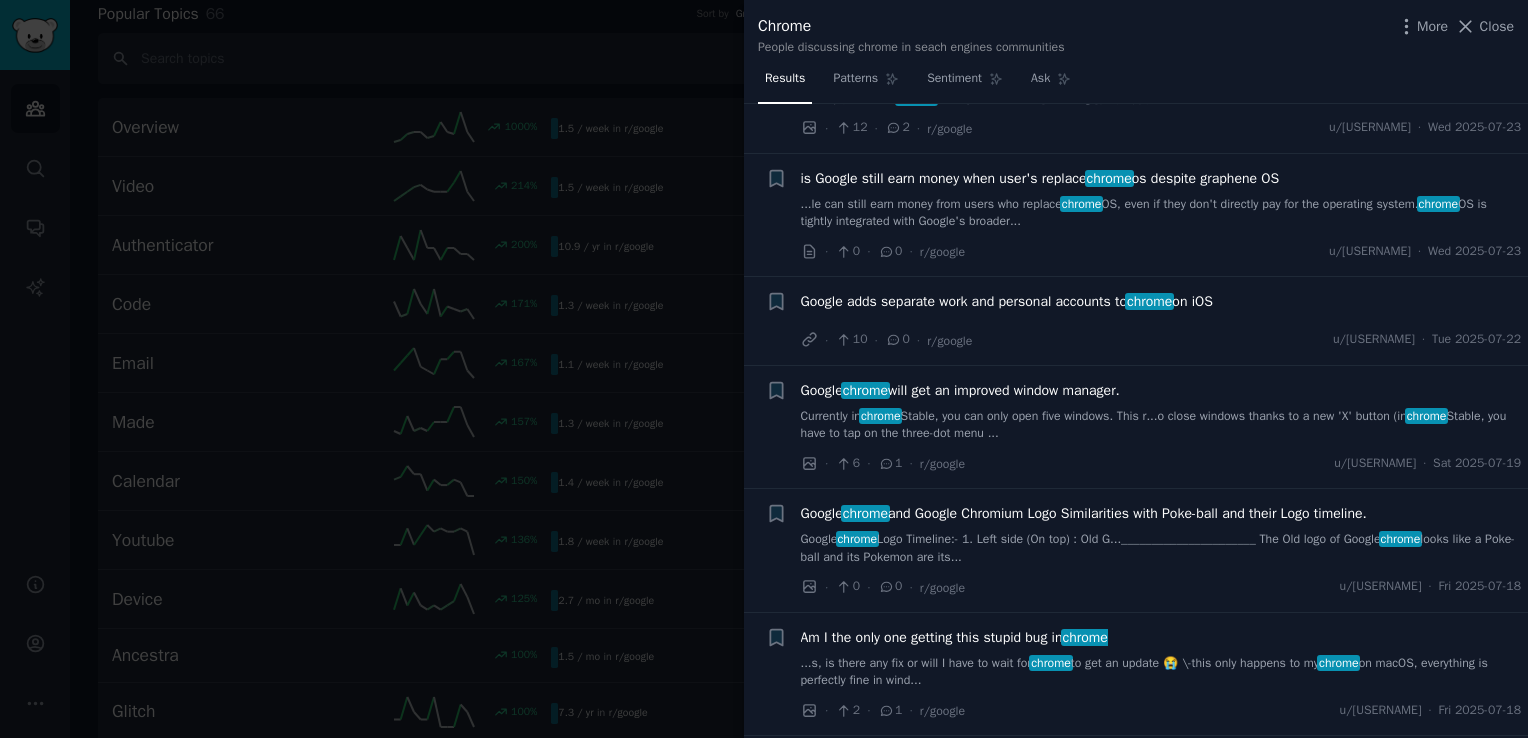 scroll, scrollTop: 500, scrollLeft: 0, axis: vertical 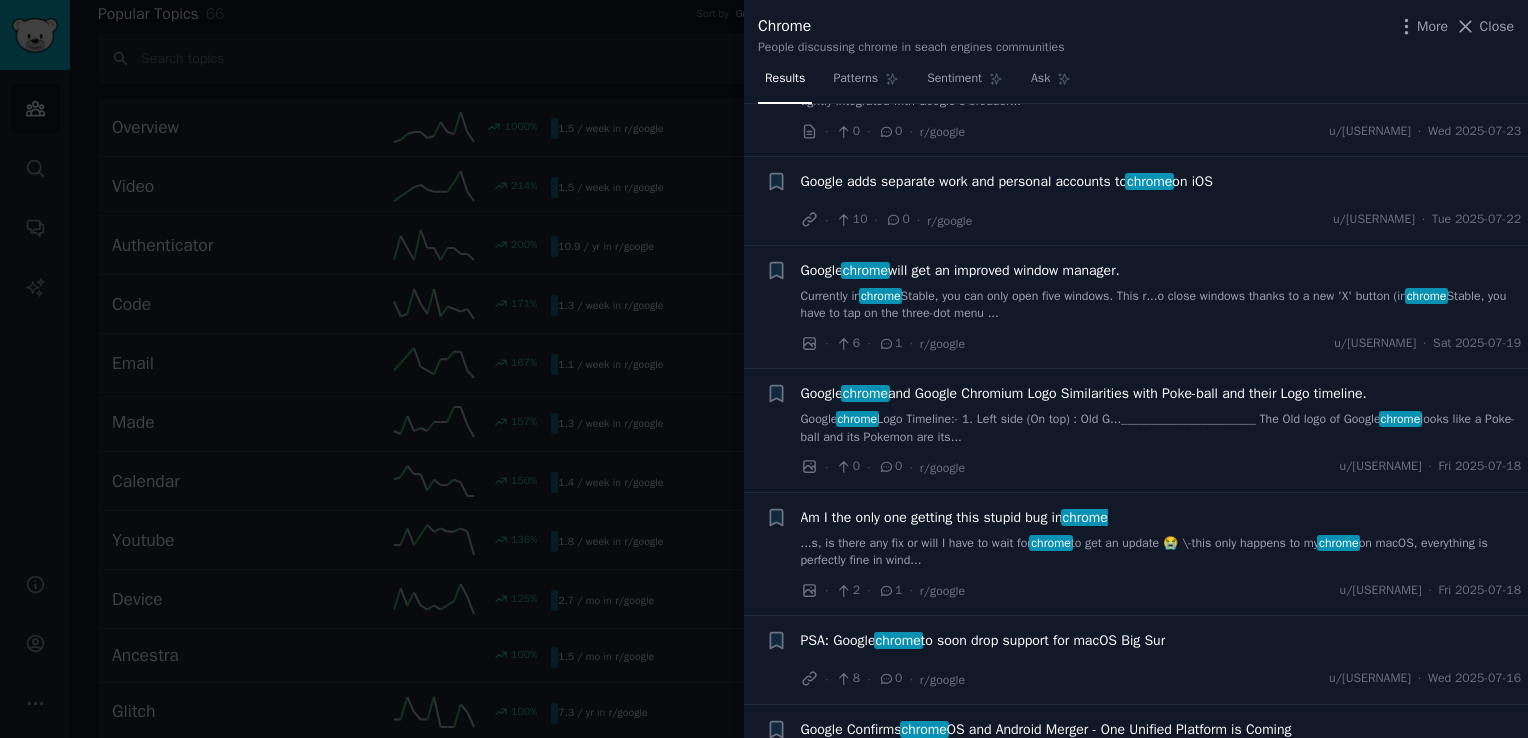 drag, startPoint x: 610, startPoint y: 86, endPoint x: 557, endPoint y: 81, distance: 53.235325 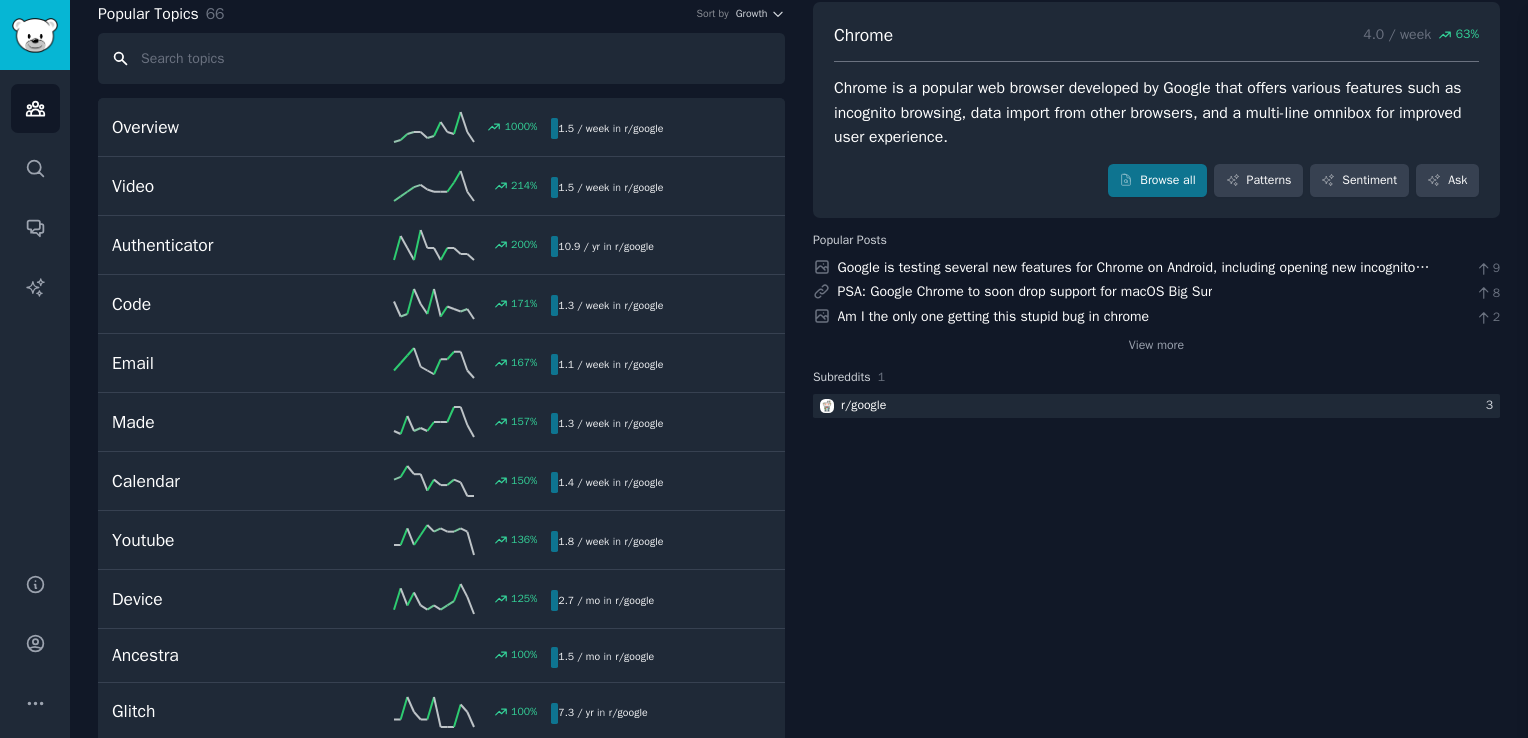 click at bounding box center (441, 58) 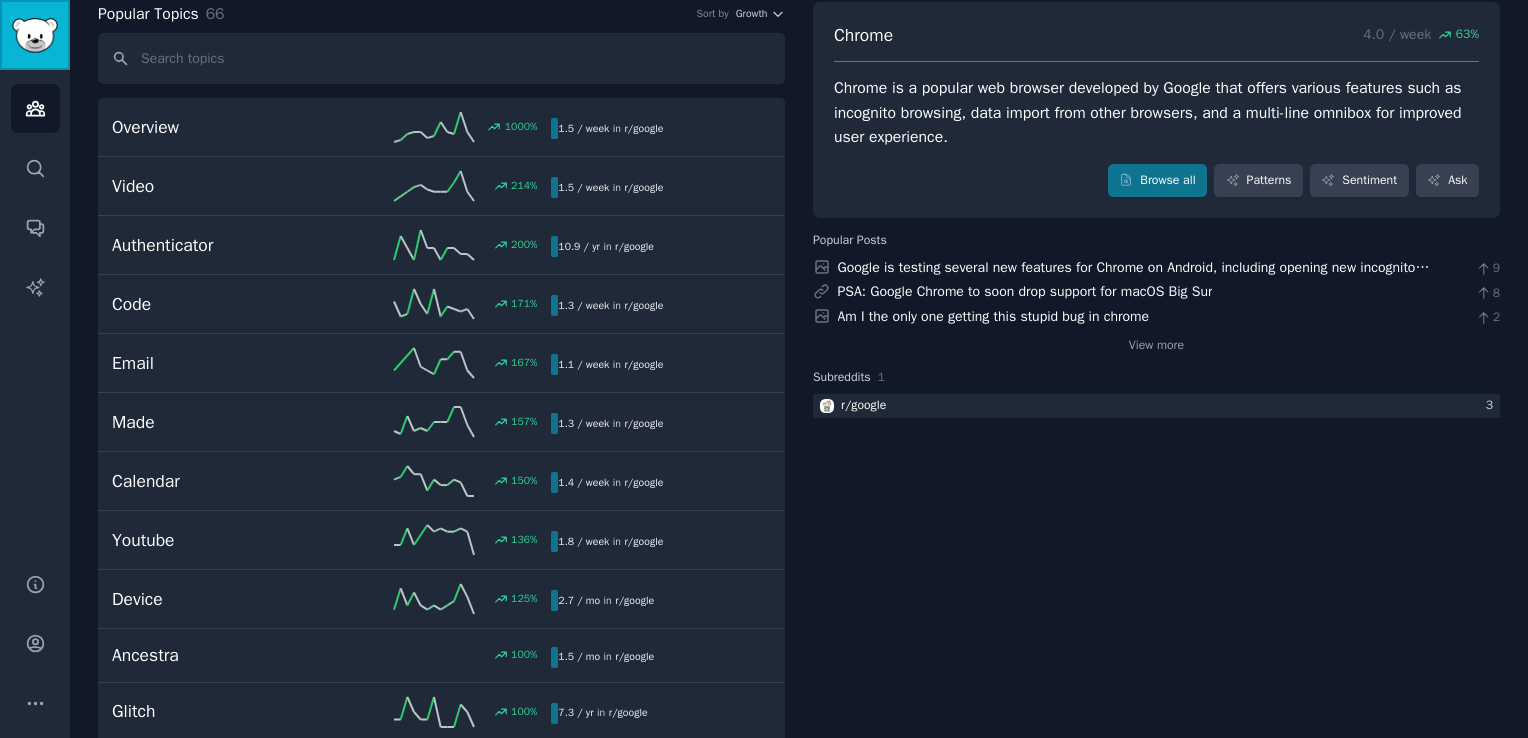 click at bounding box center [35, 35] 